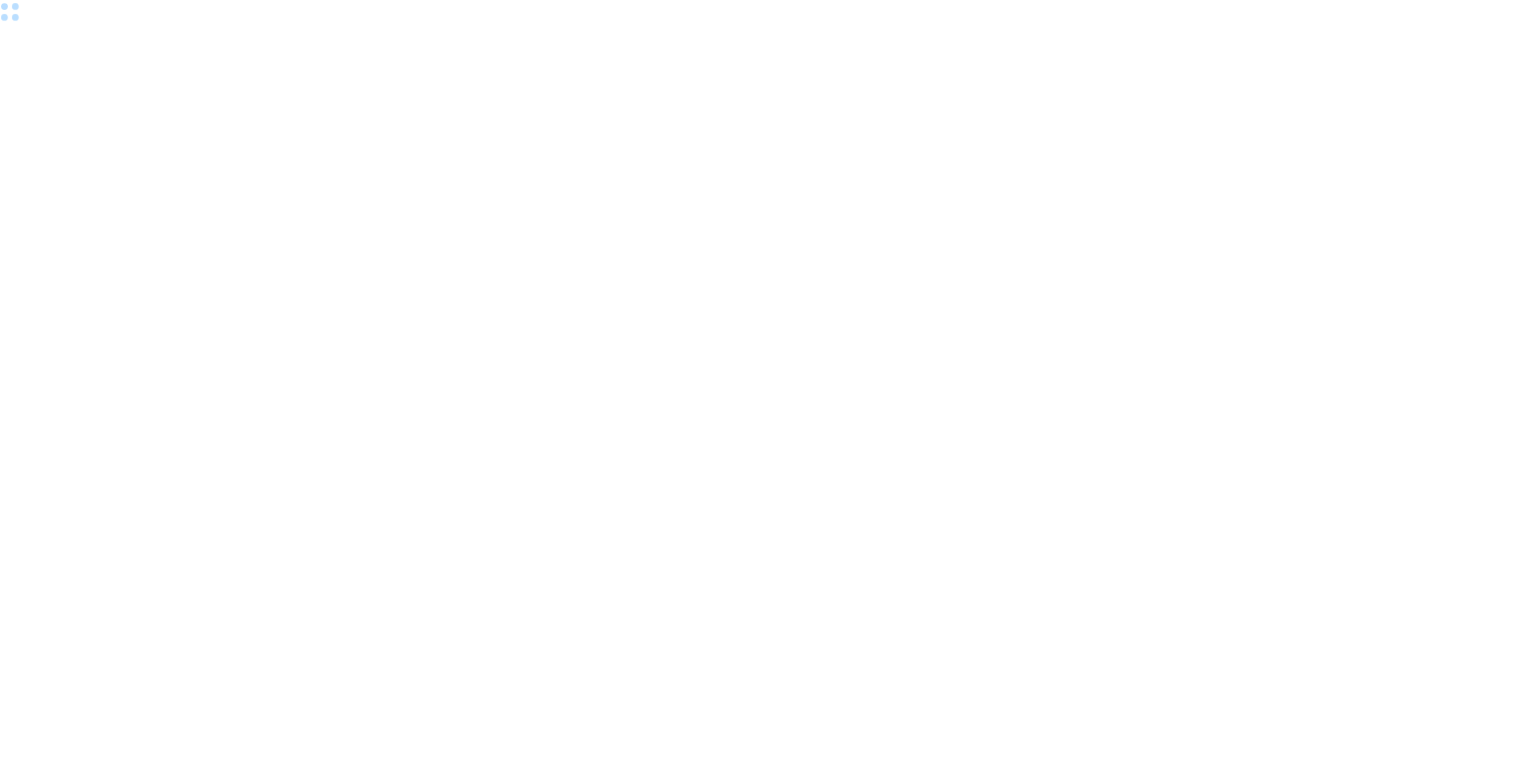 scroll, scrollTop: 0, scrollLeft: 0, axis: both 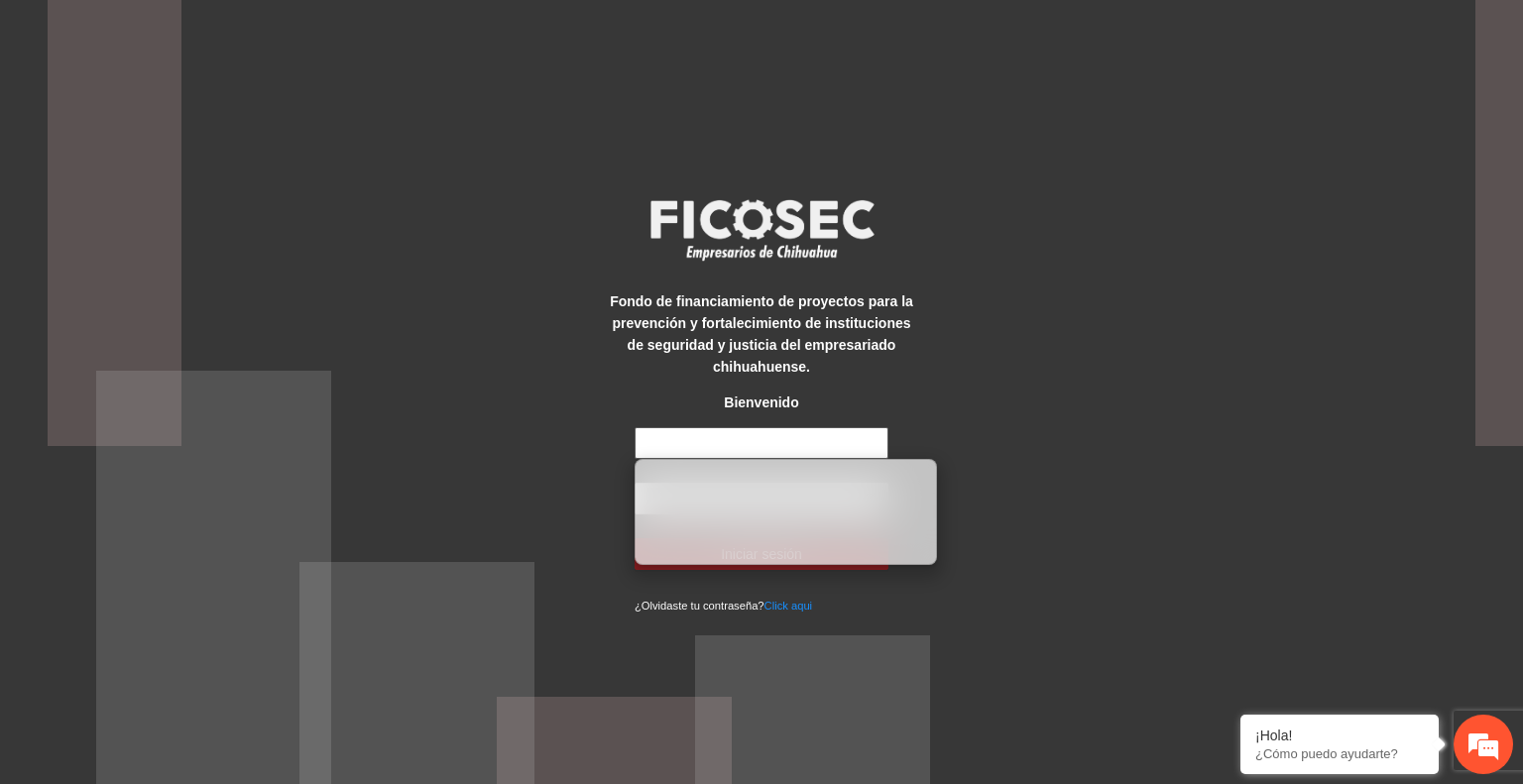 click at bounding box center (762, 443) 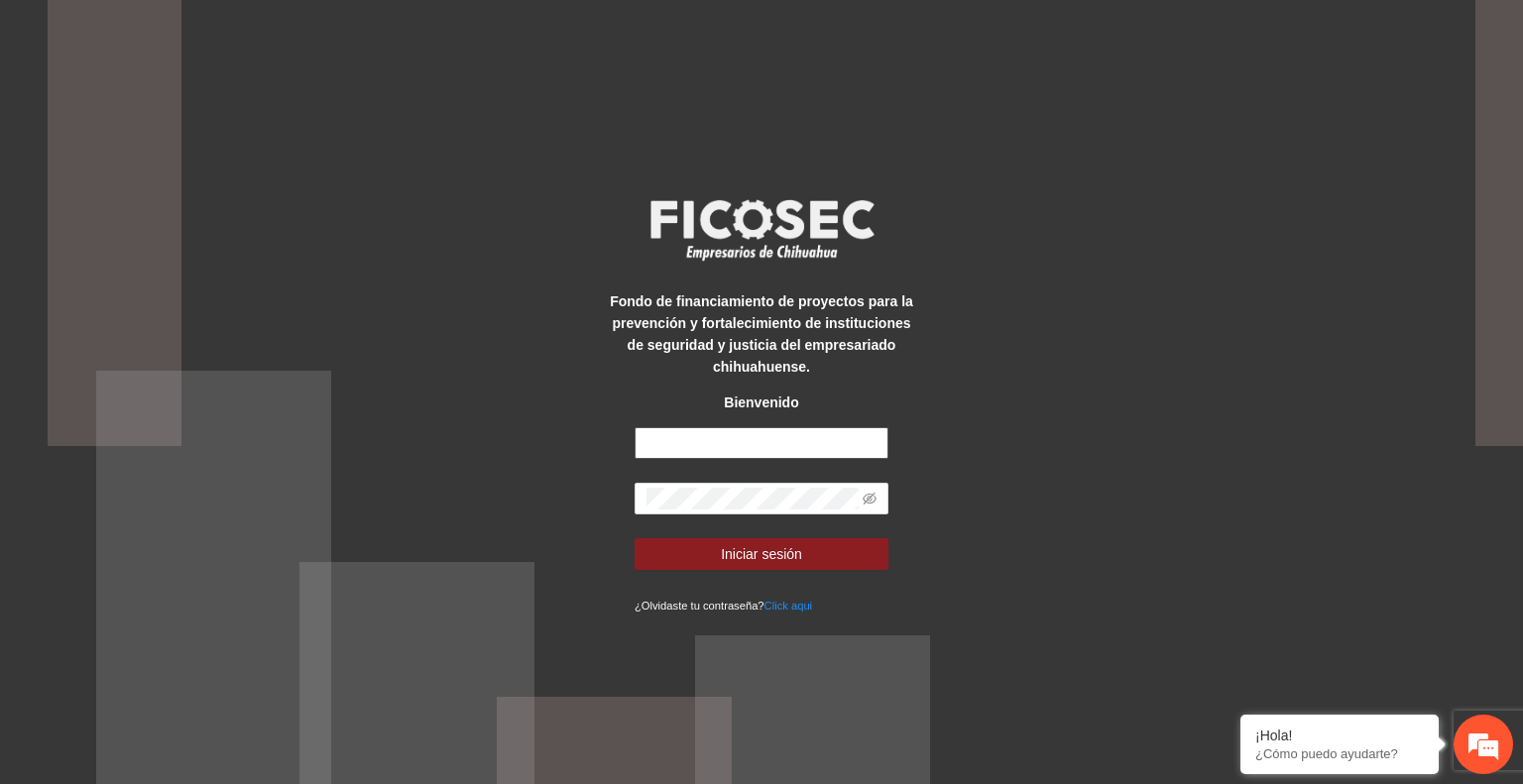 type on "**********" 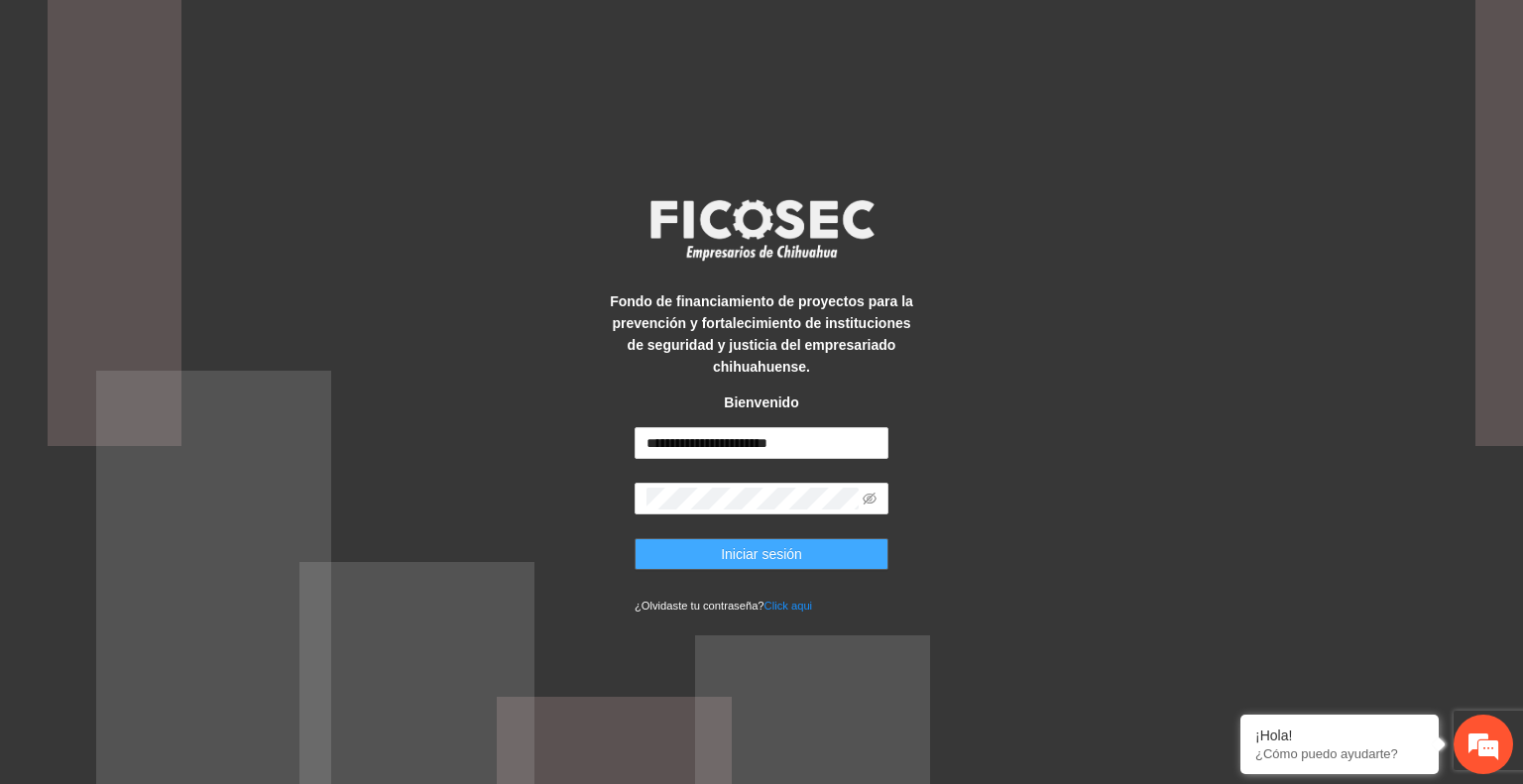 click on "Iniciar sesión" at bounding box center (762, 554) 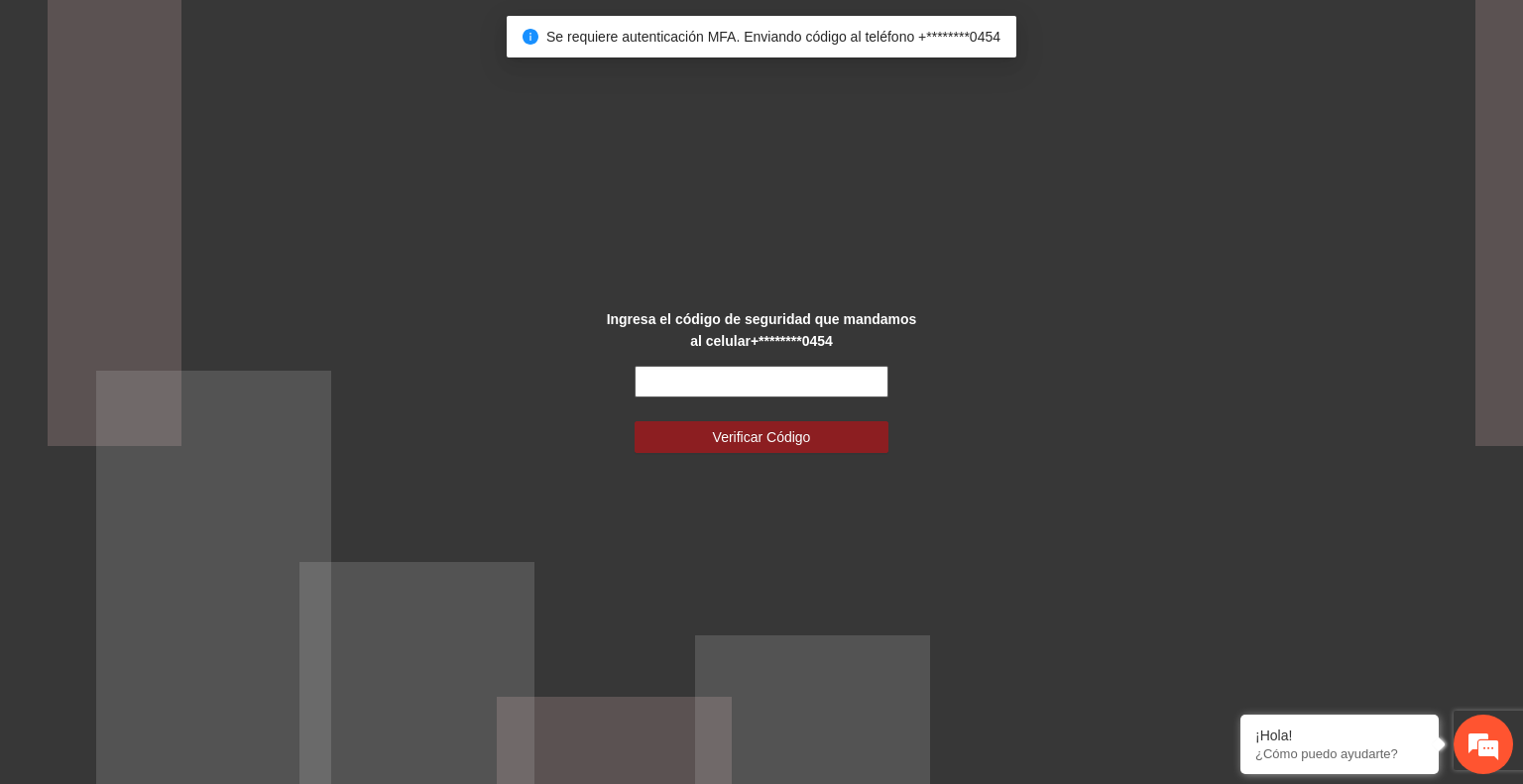 click at bounding box center (762, 382) 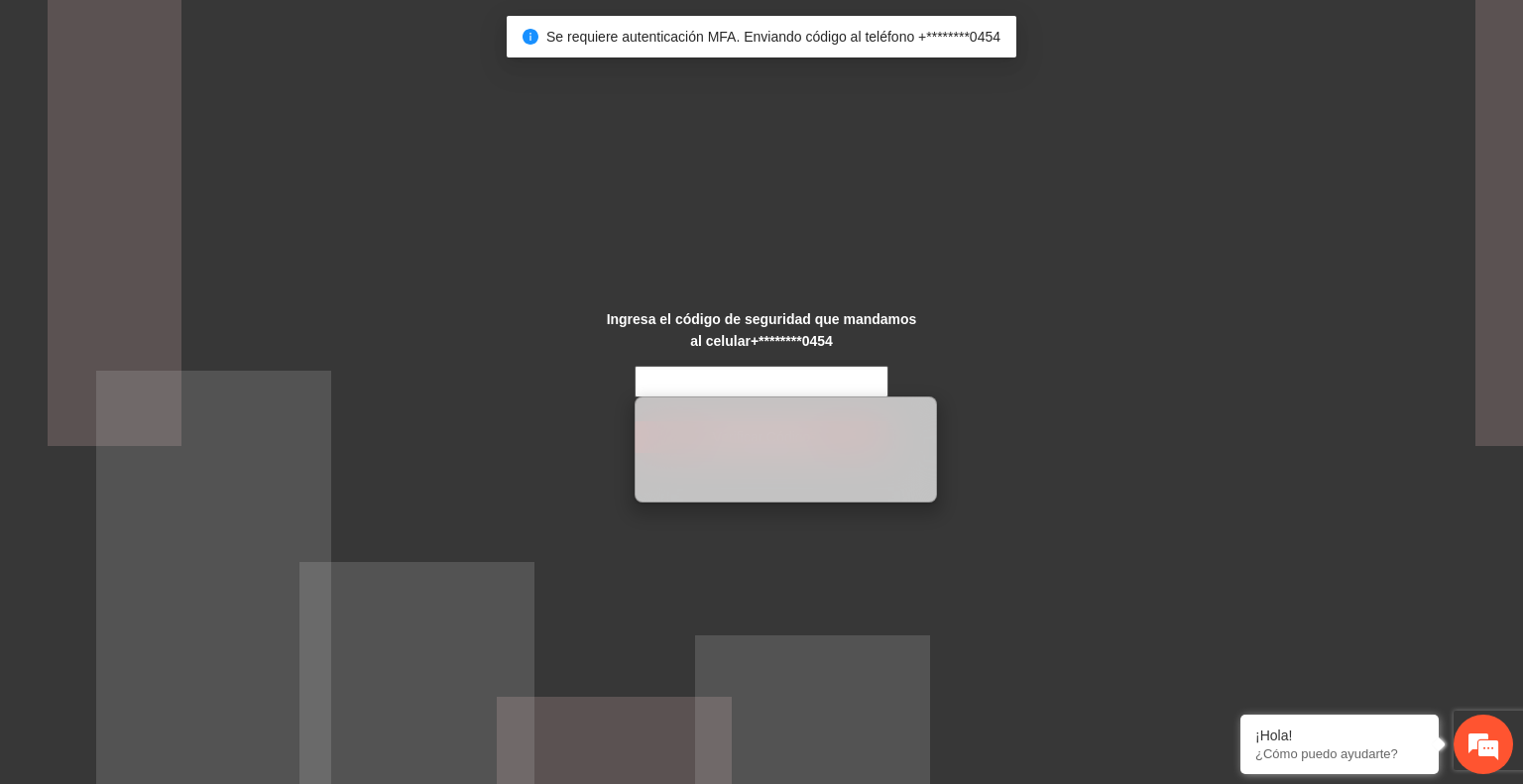 scroll, scrollTop: 0, scrollLeft: 0, axis: both 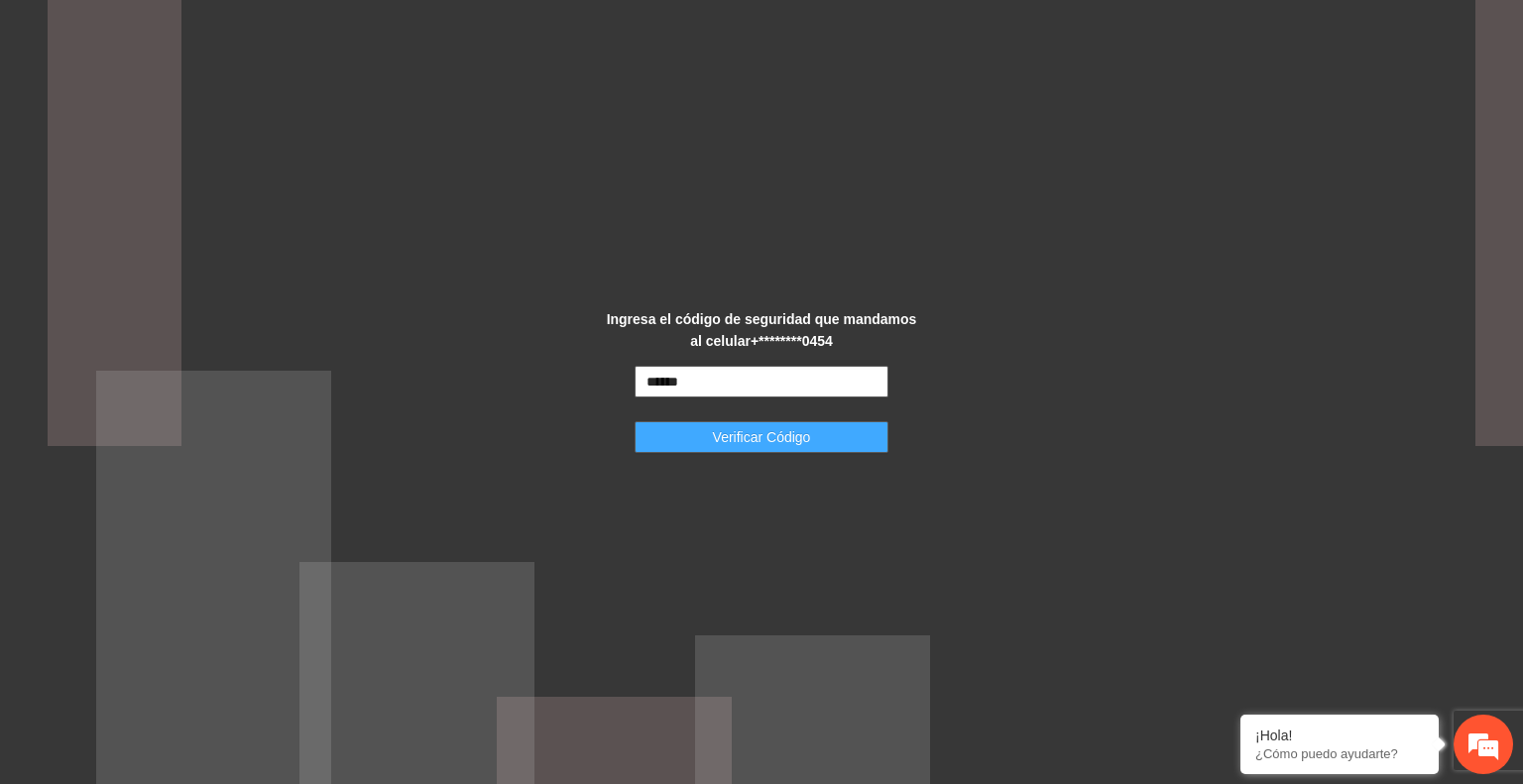 type on "******" 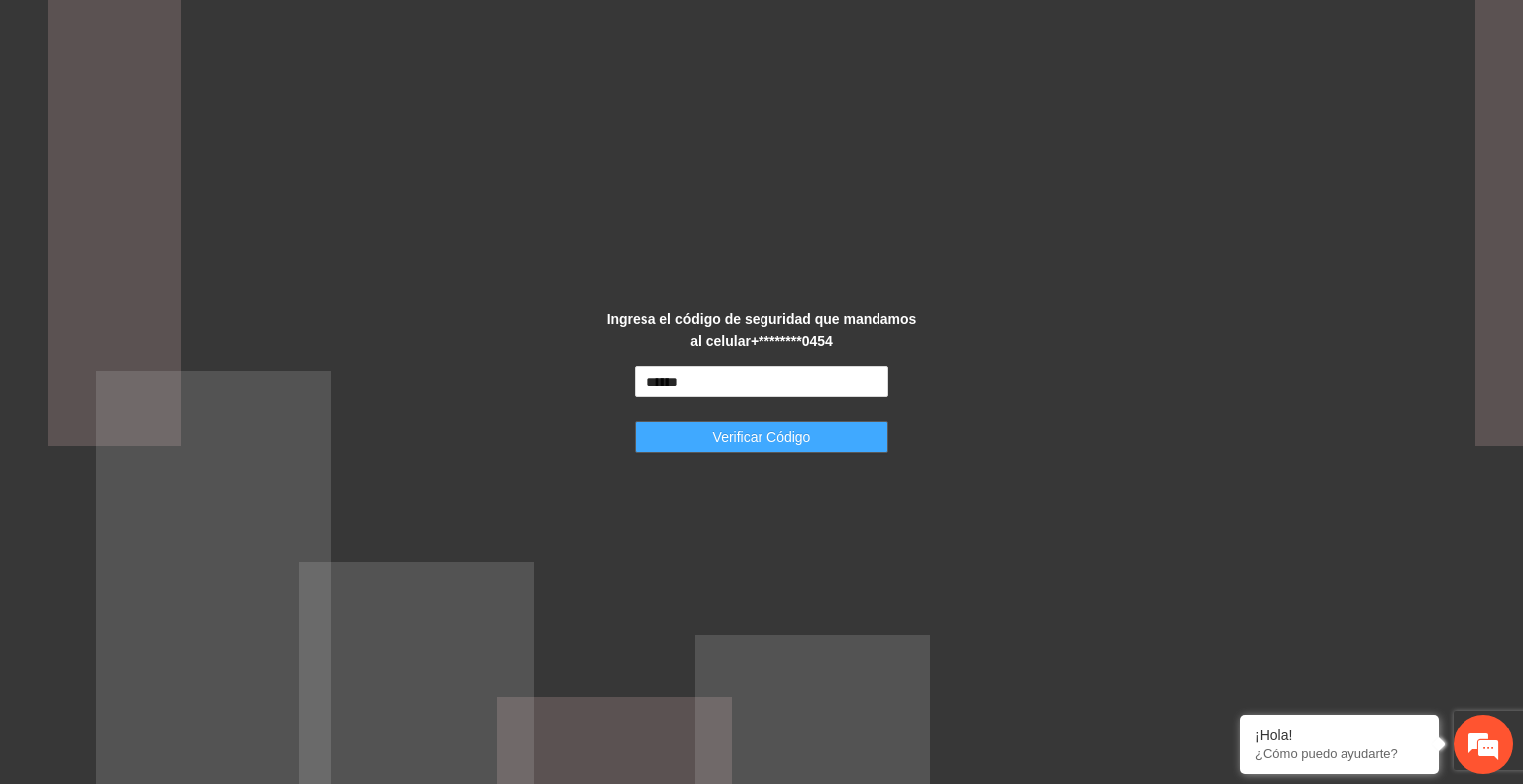 click on "Verificar Código" at bounding box center (762, 437) 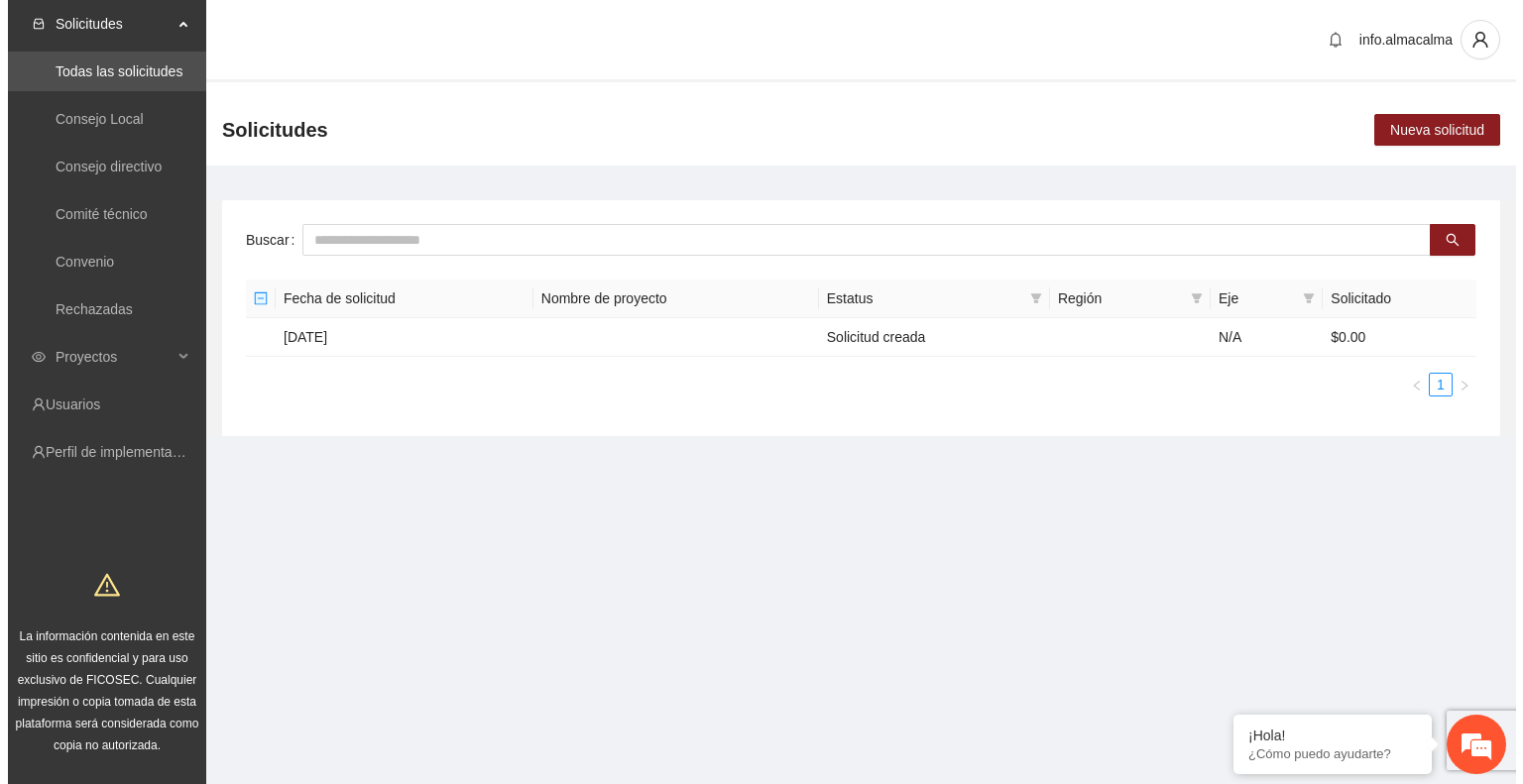 scroll, scrollTop: 0, scrollLeft: 0, axis: both 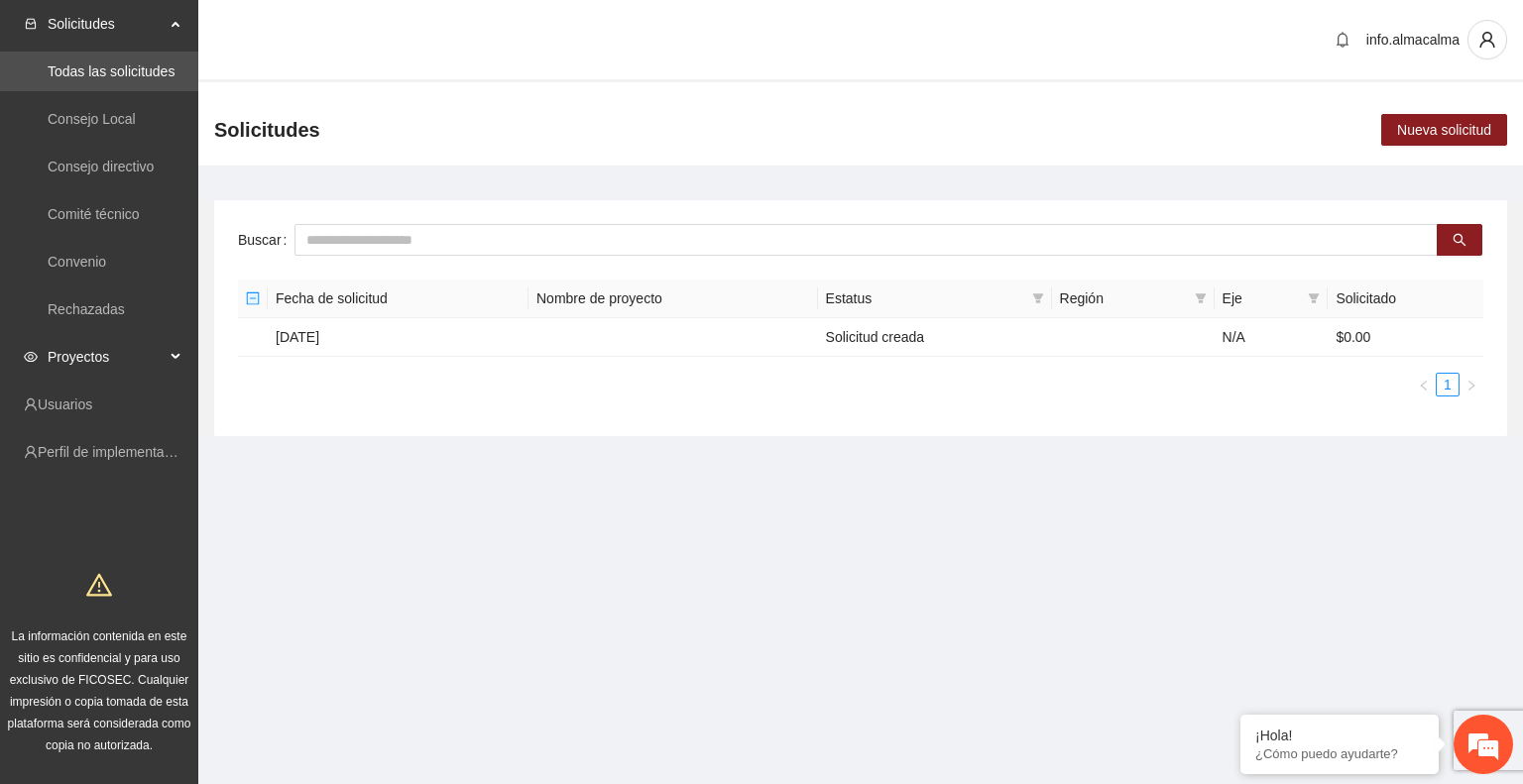 click on "Proyectos" at bounding box center [106, 357] 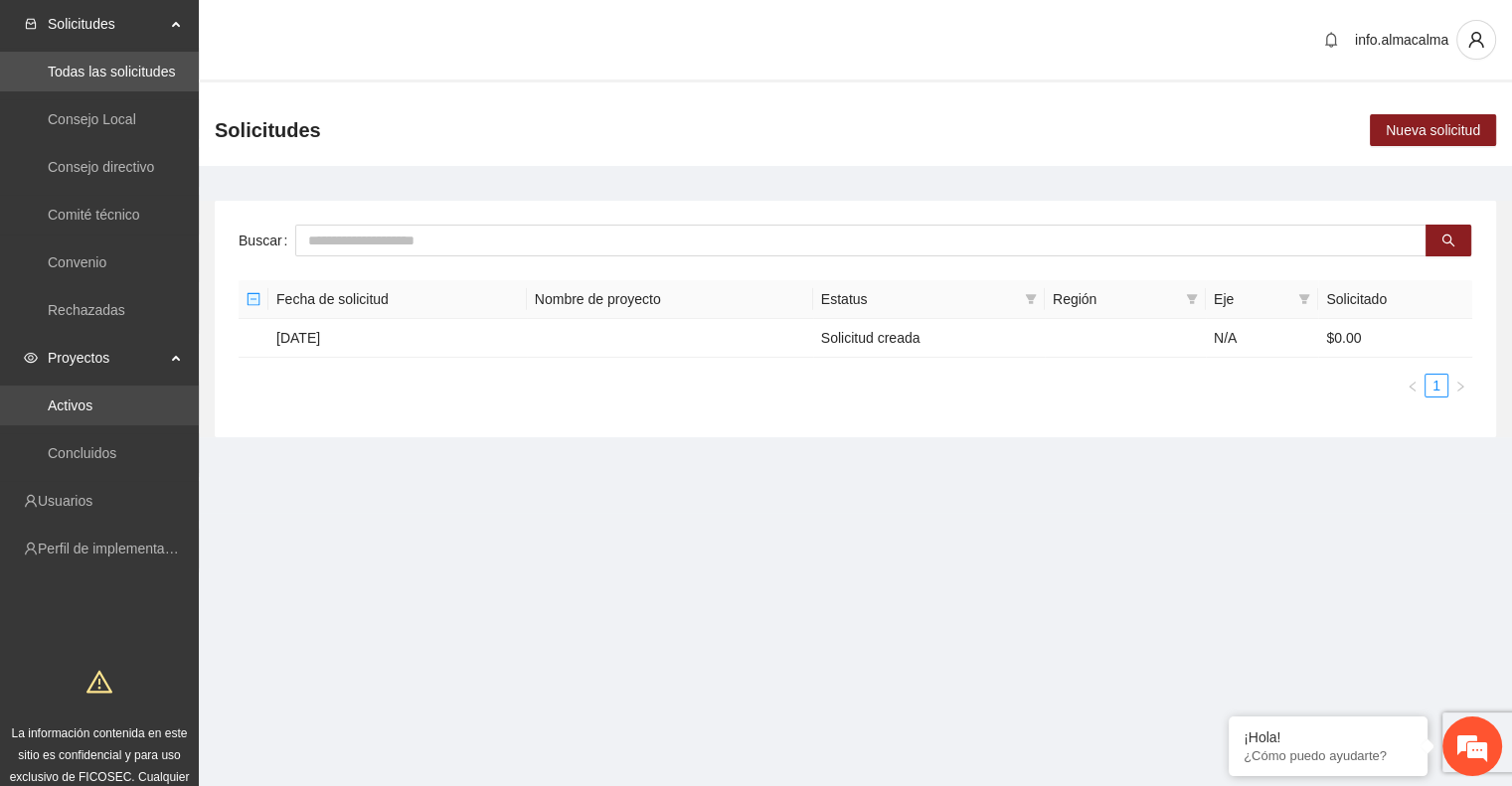 click on "Activos" at bounding box center (70, 405) 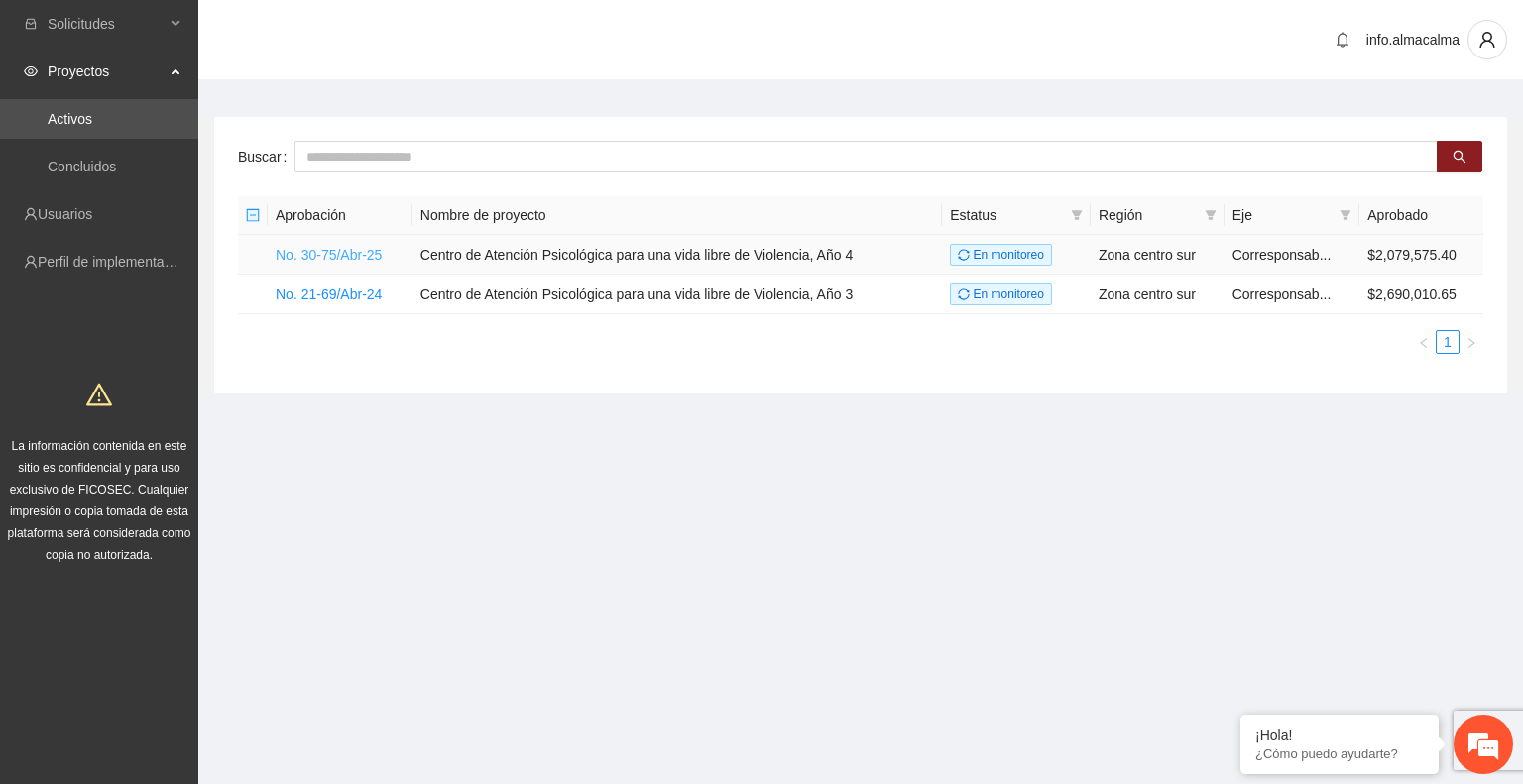 click on "No. 30-75/Abr-25" at bounding box center (328, 255) 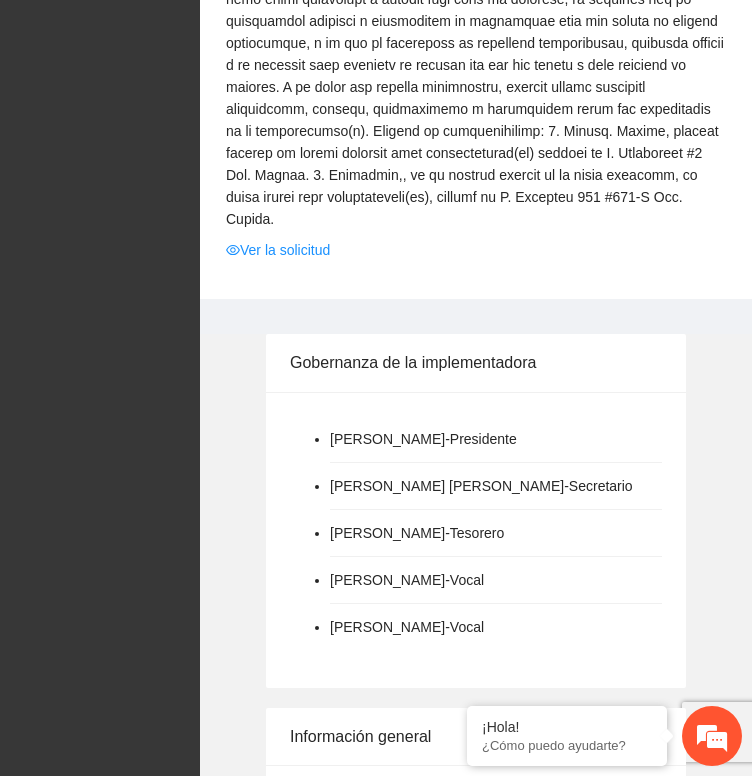 scroll, scrollTop: 720, scrollLeft: 0, axis: vertical 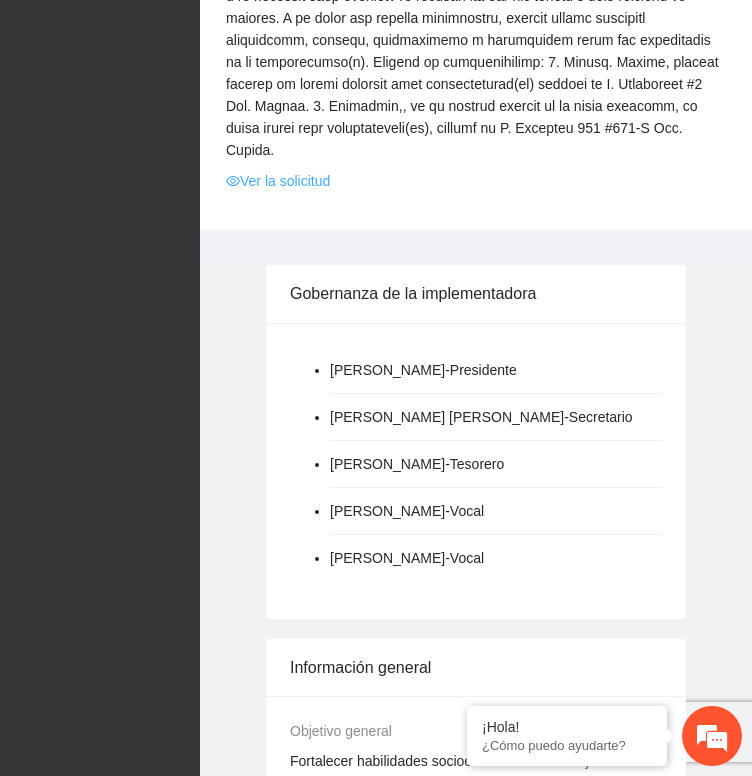 click on "Ver la solicitud" at bounding box center (278, 181) 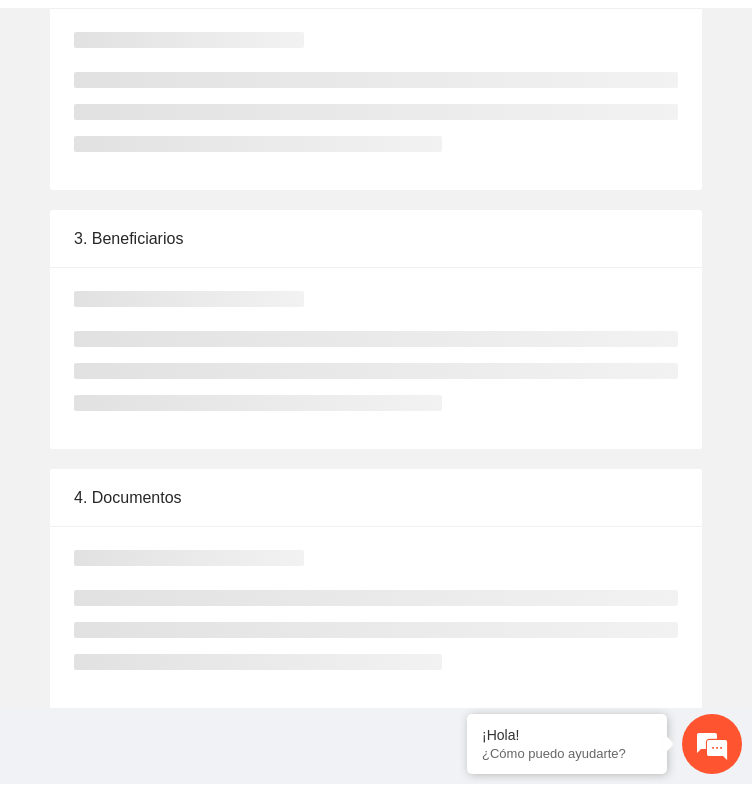 scroll, scrollTop: 0, scrollLeft: 0, axis: both 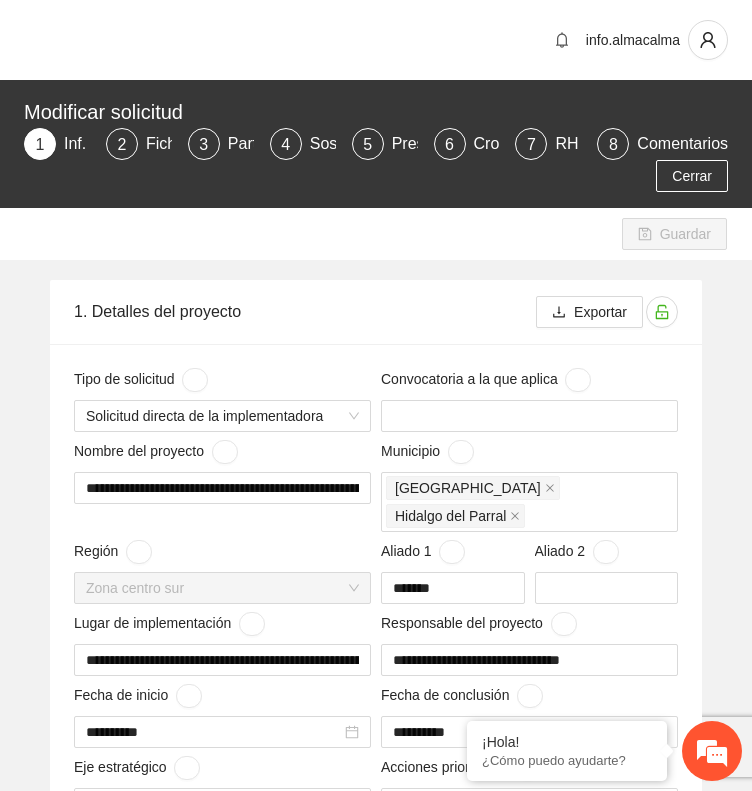 type 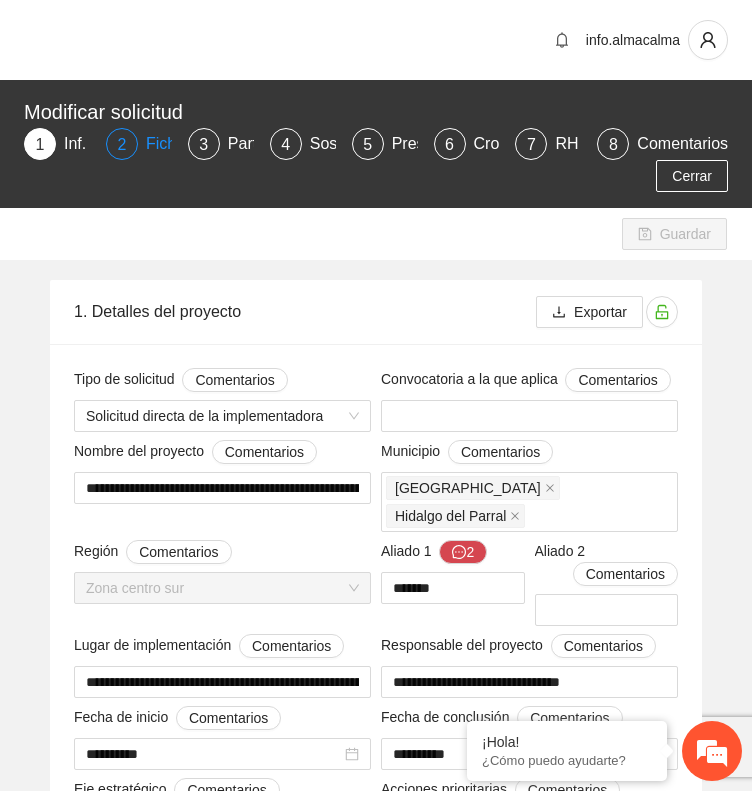 click on "Ficha T" at bounding box center (180, 144) 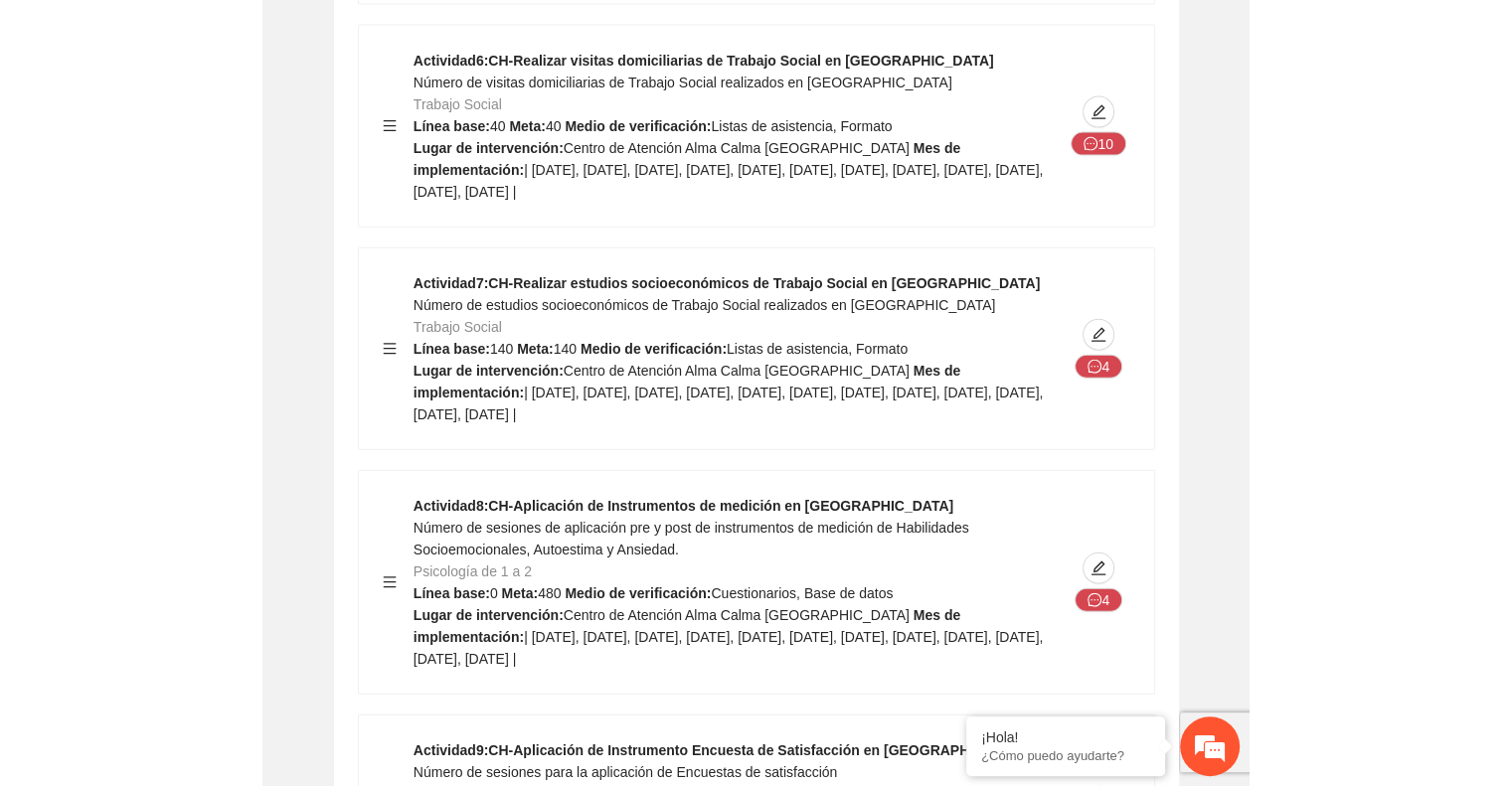 scroll, scrollTop: 7786, scrollLeft: 0, axis: vertical 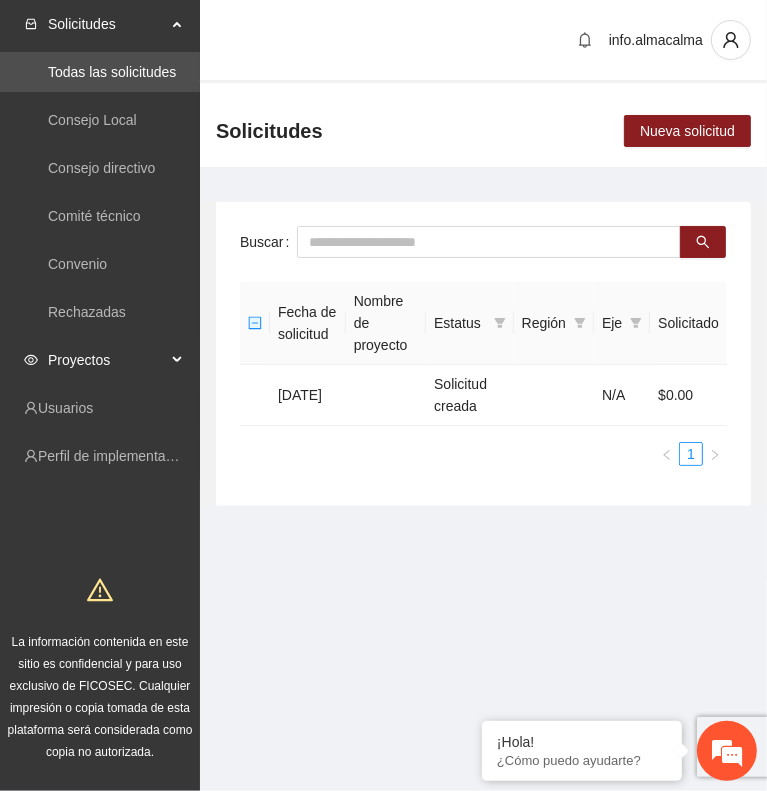 click on "Proyectos" at bounding box center [107, 360] 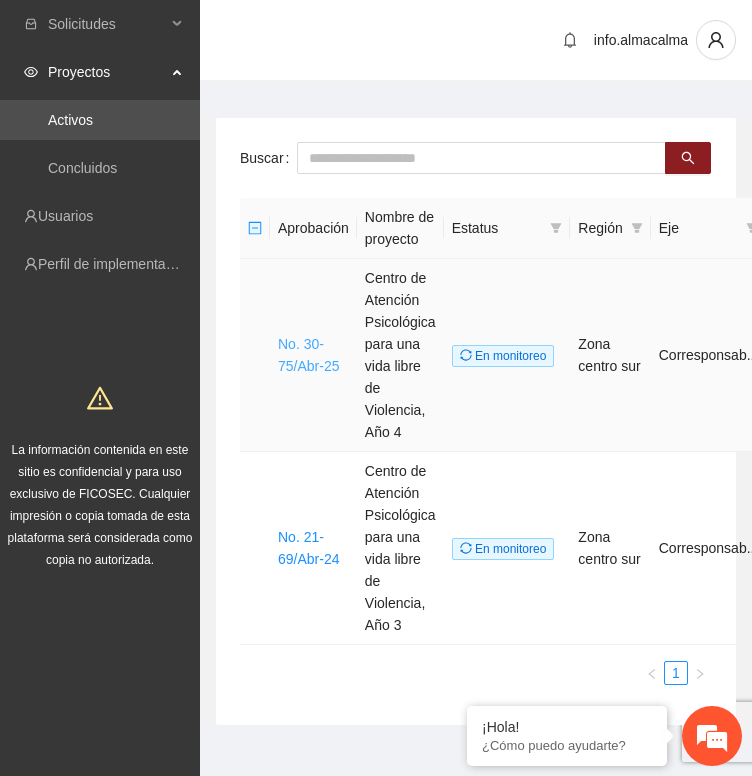 click on "No. 30-75/Abr-25" at bounding box center (308, 355) 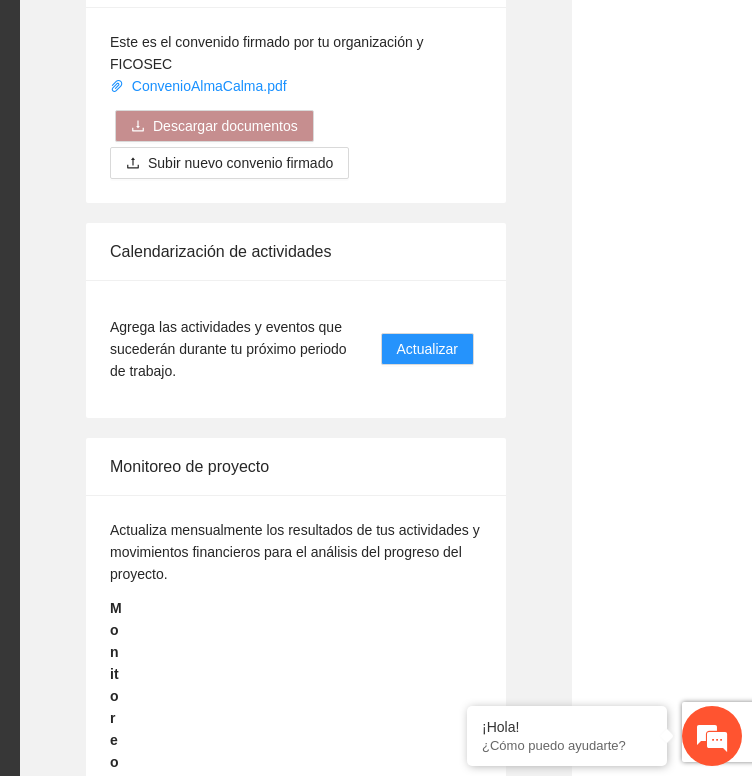 scroll, scrollTop: 1919, scrollLeft: 180, axis: both 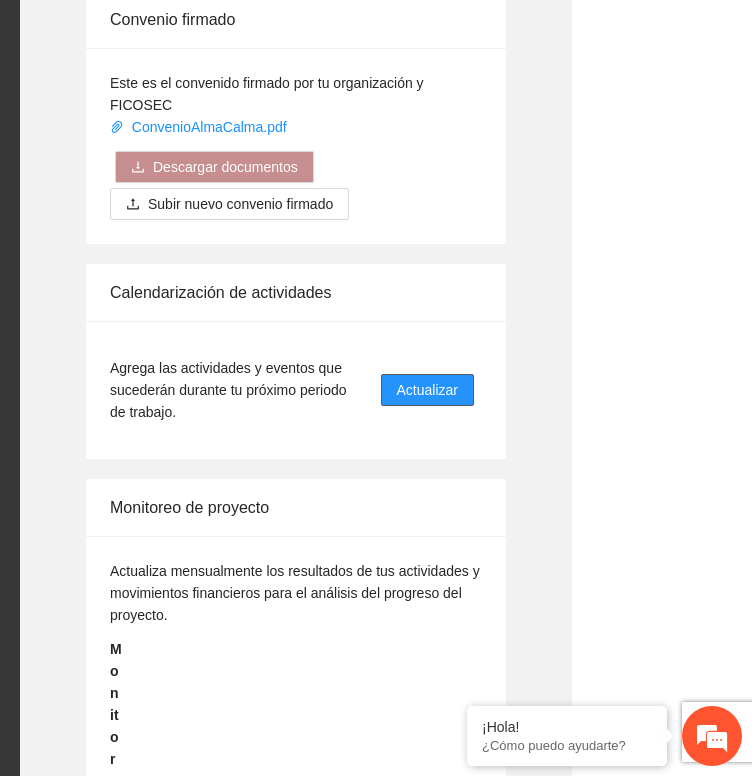 click on "Actualizar" at bounding box center [427, 390] 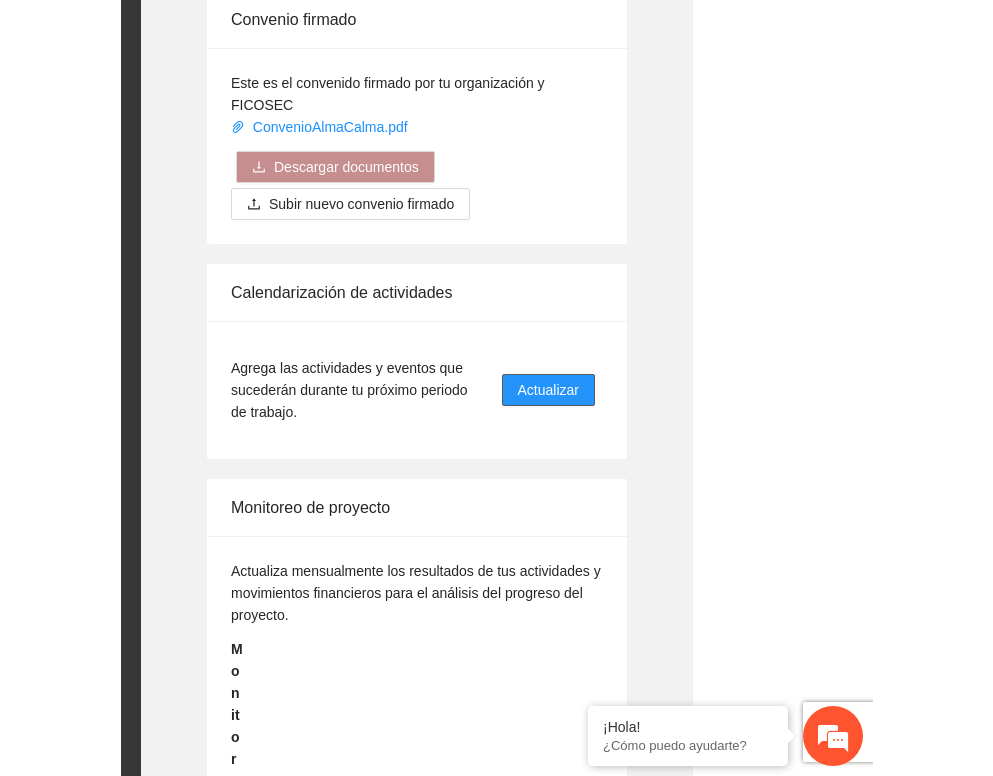scroll, scrollTop: 0, scrollLeft: 0, axis: both 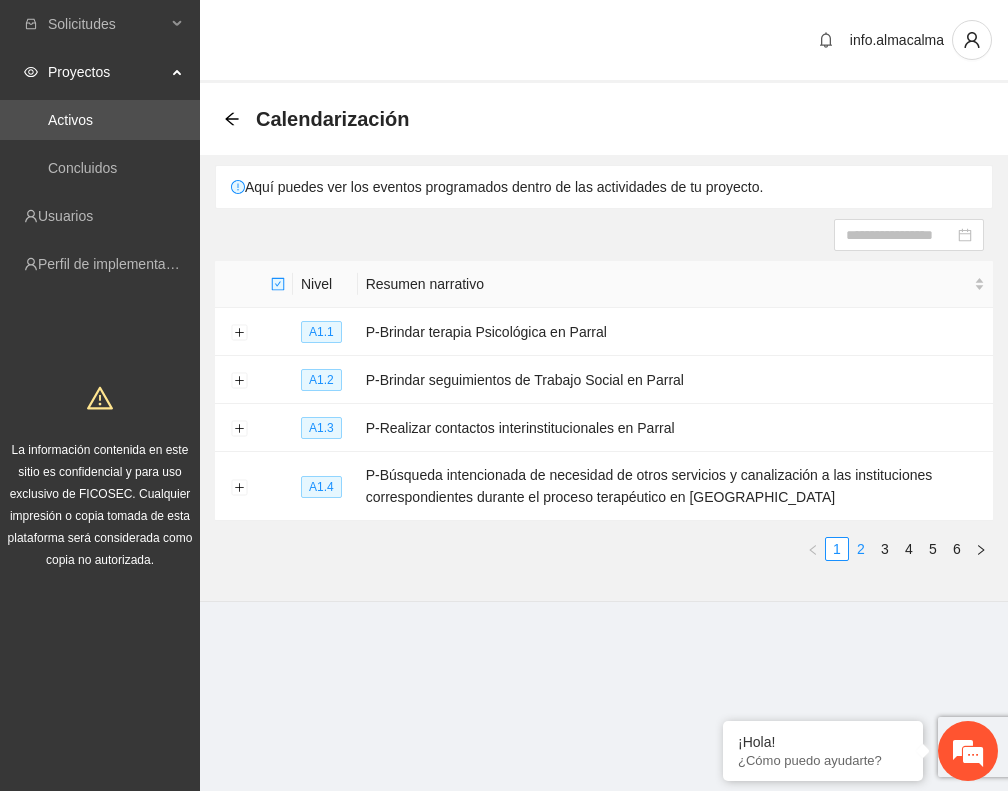 click on "2" at bounding box center [861, 549] 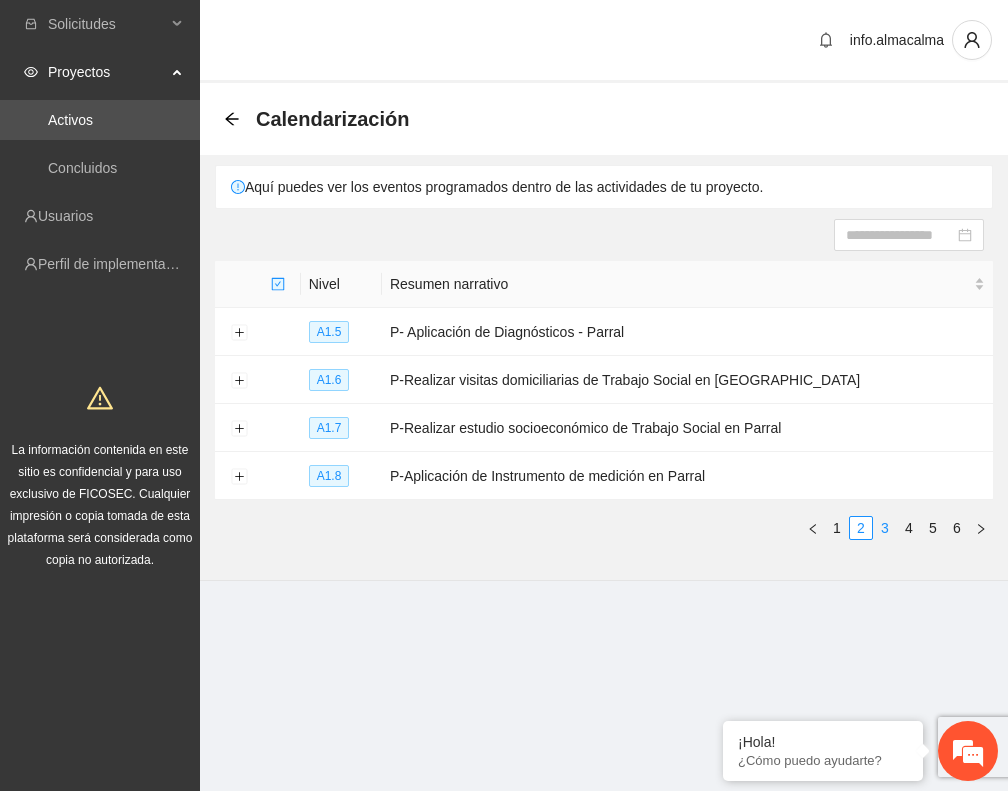 click on "3" at bounding box center [885, 528] 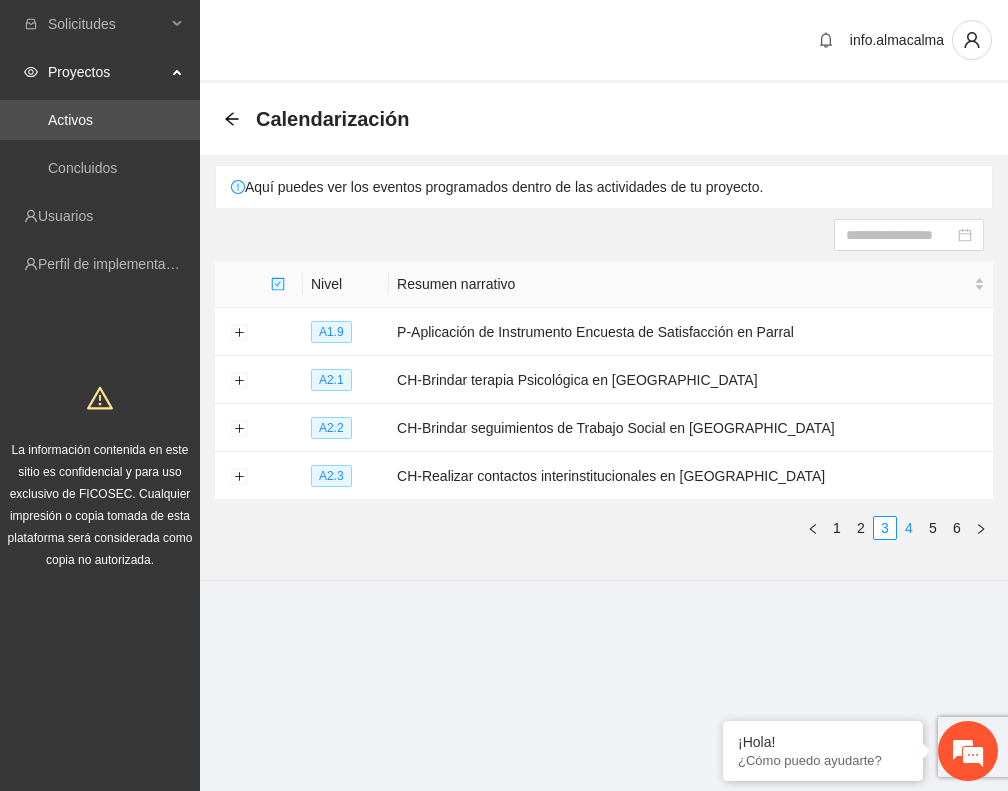 click on "4" at bounding box center (909, 528) 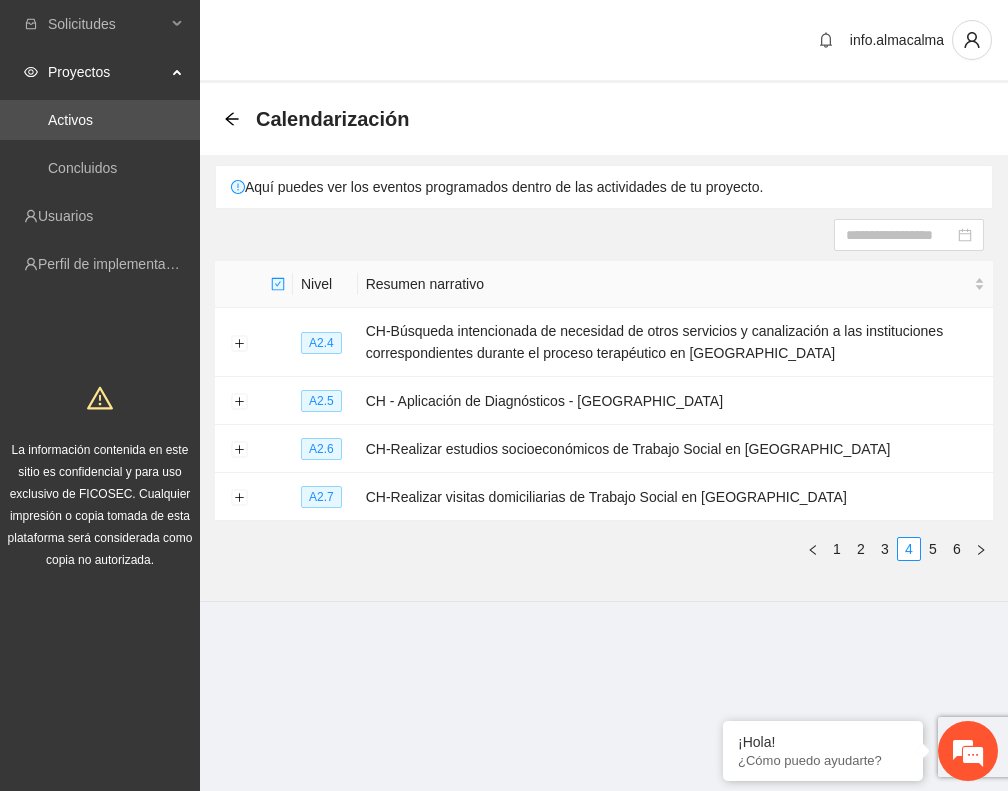 type 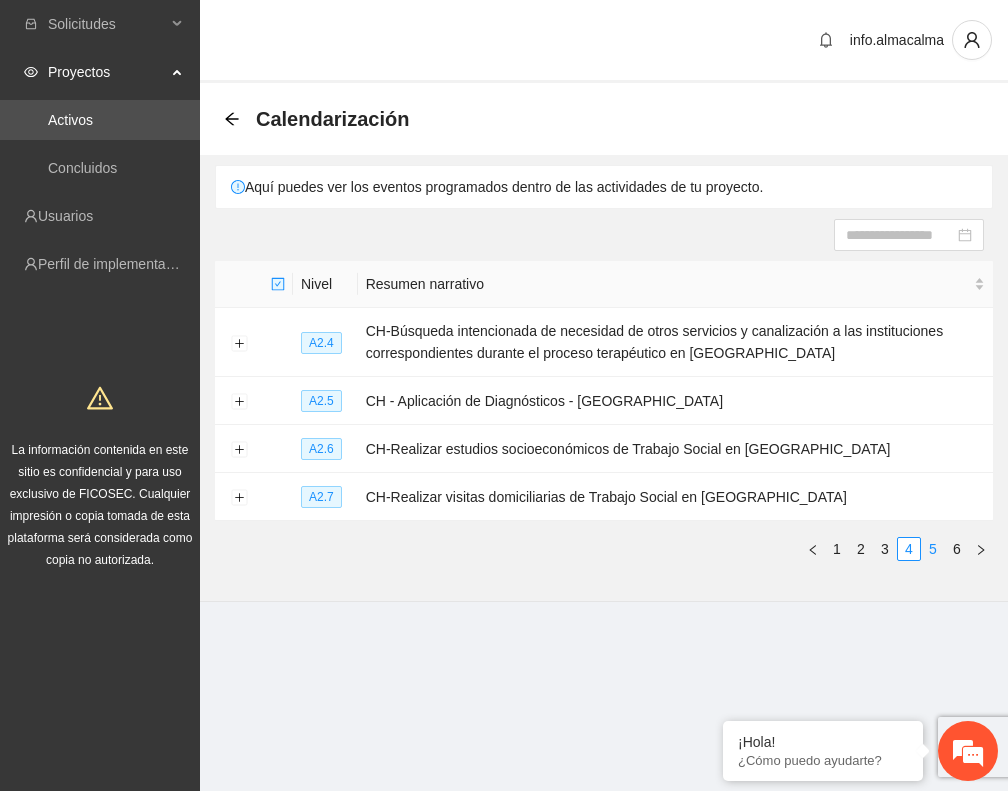 click on "5" at bounding box center [933, 549] 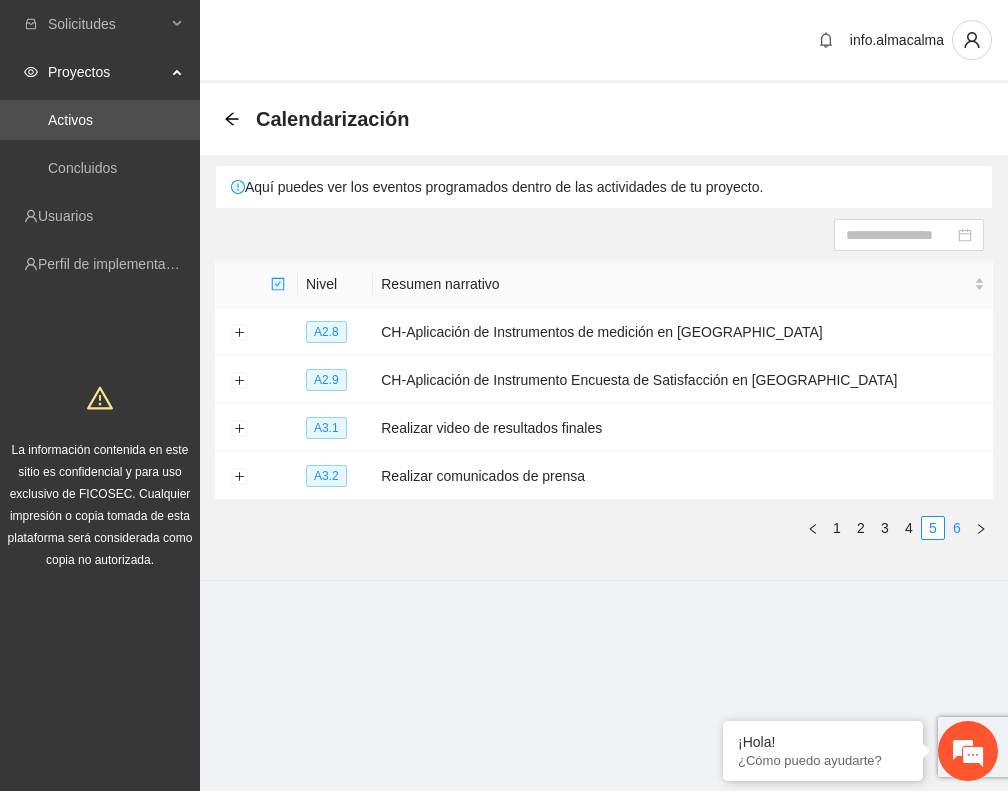 click on "6" at bounding box center [957, 528] 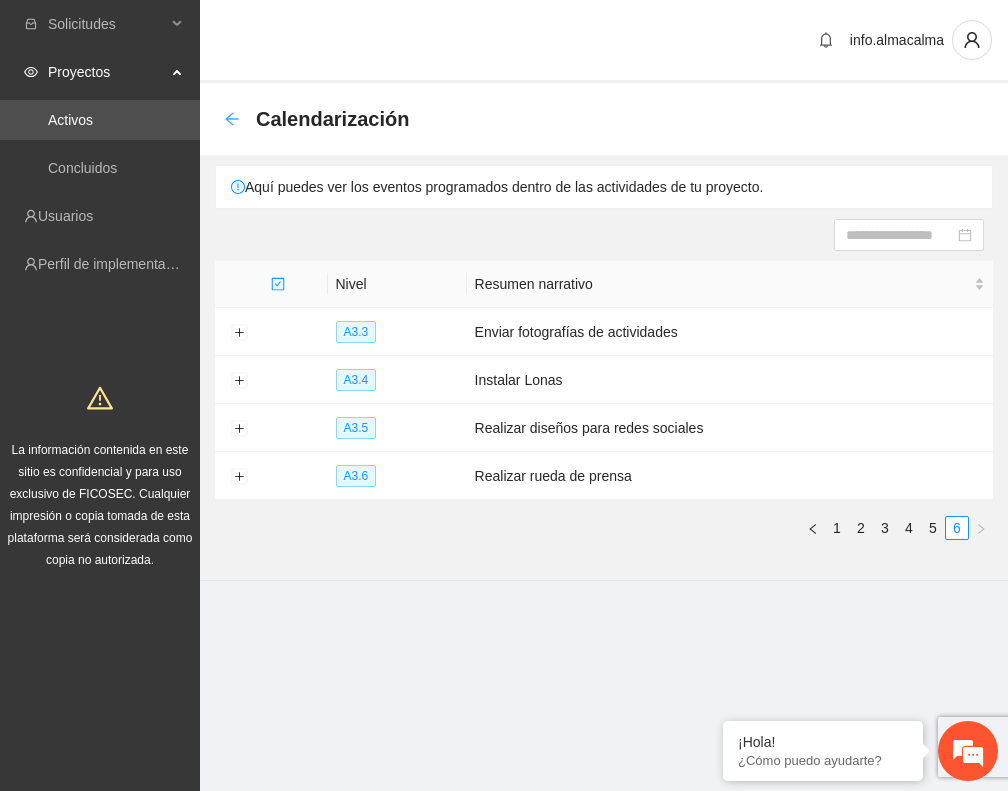 click 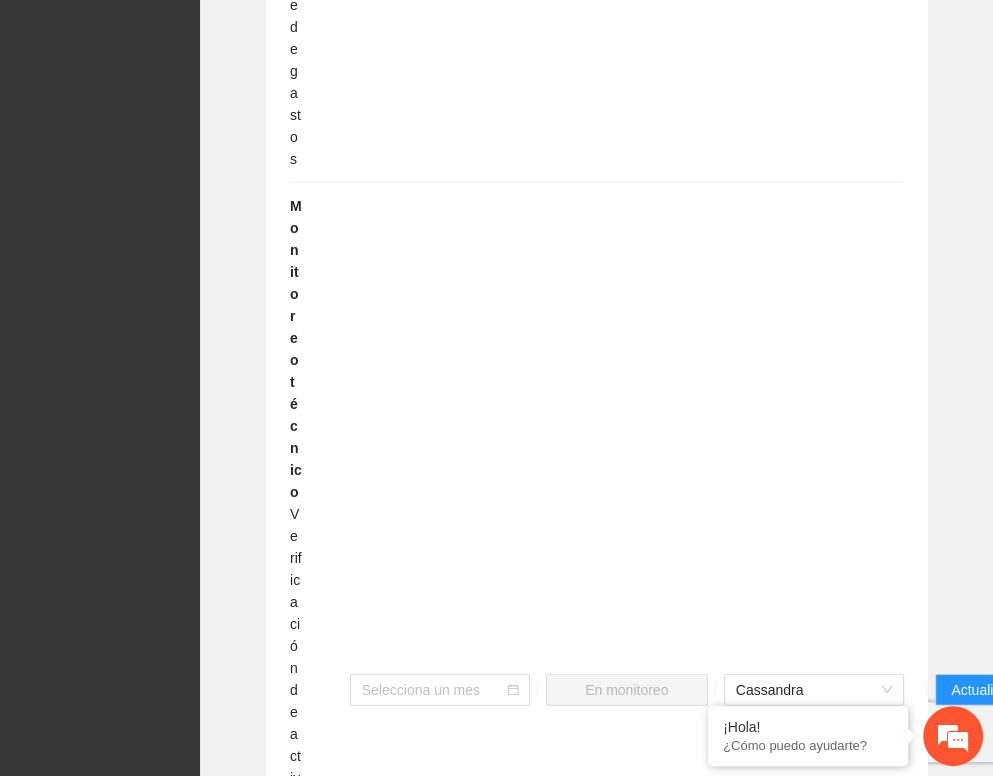 scroll, scrollTop: 3016, scrollLeft: 0, axis: vertical 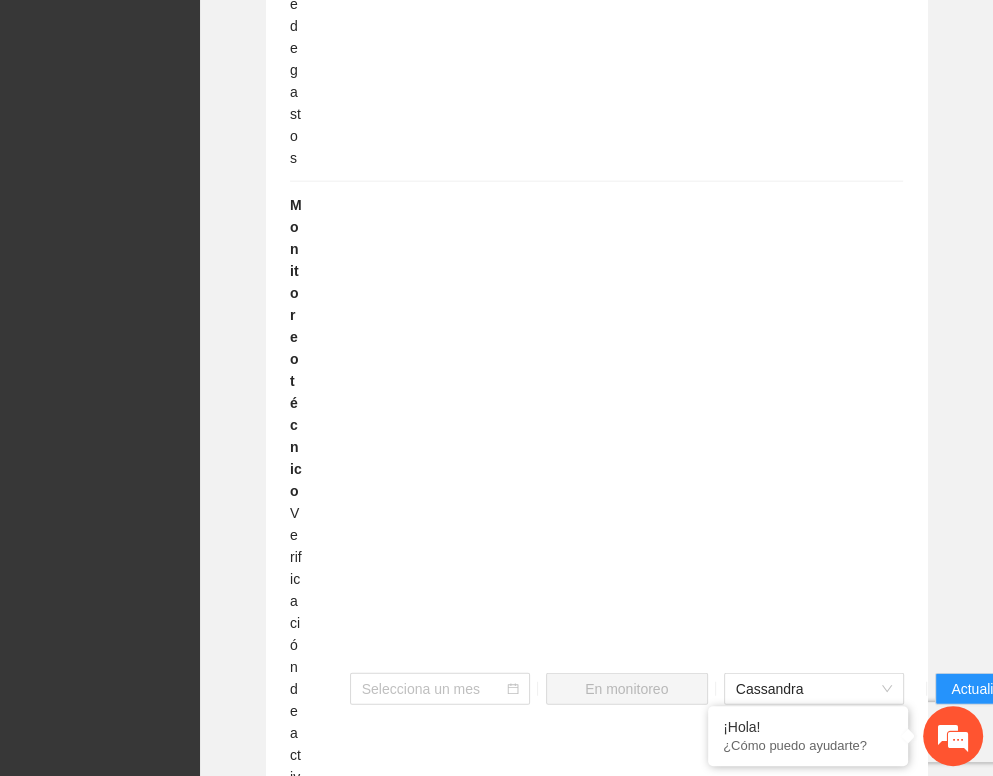 click on "Monitoreo técnico Verificación de actividades y sus beneficiarios Selecciona un mes En monitoreo Cassandra Actualizar" at bounding box center [596, 689] 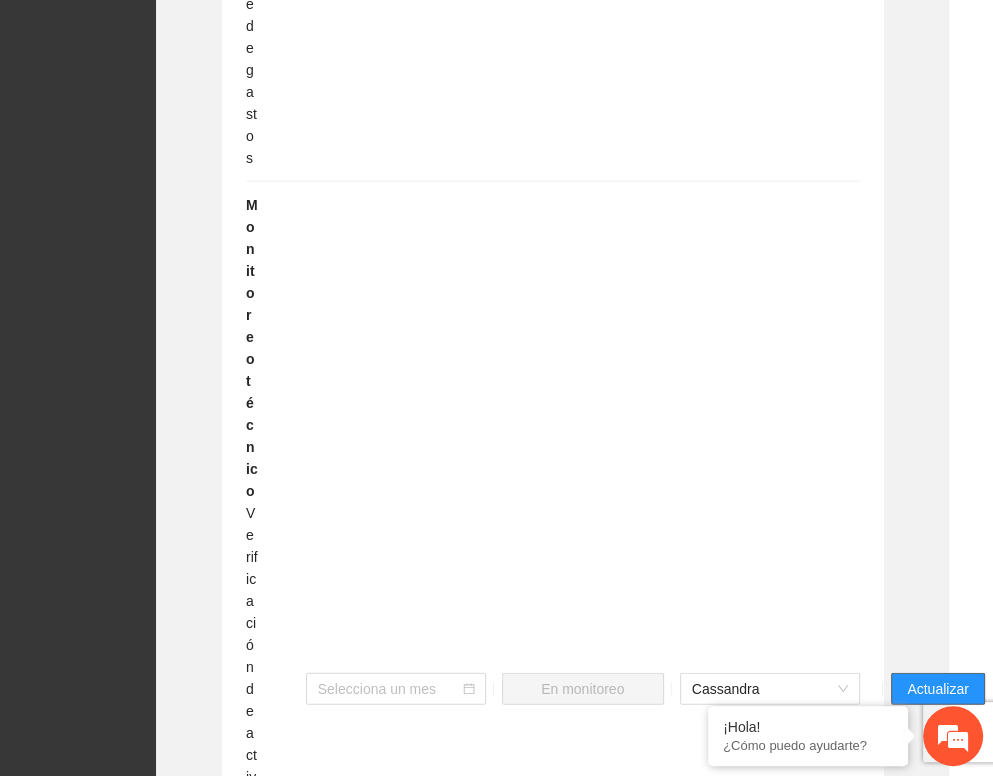 click on "Actualizar" at bounding box center (937, 689) 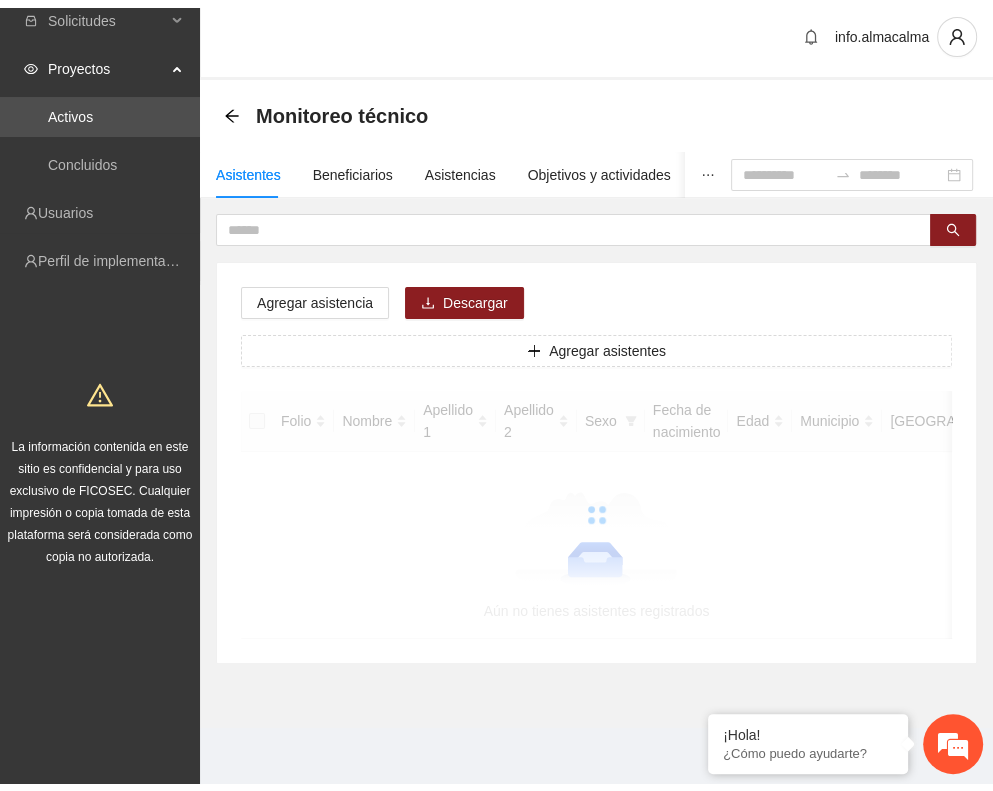scroll, scrollTop: 0, scrollLeft: 0, axis: both 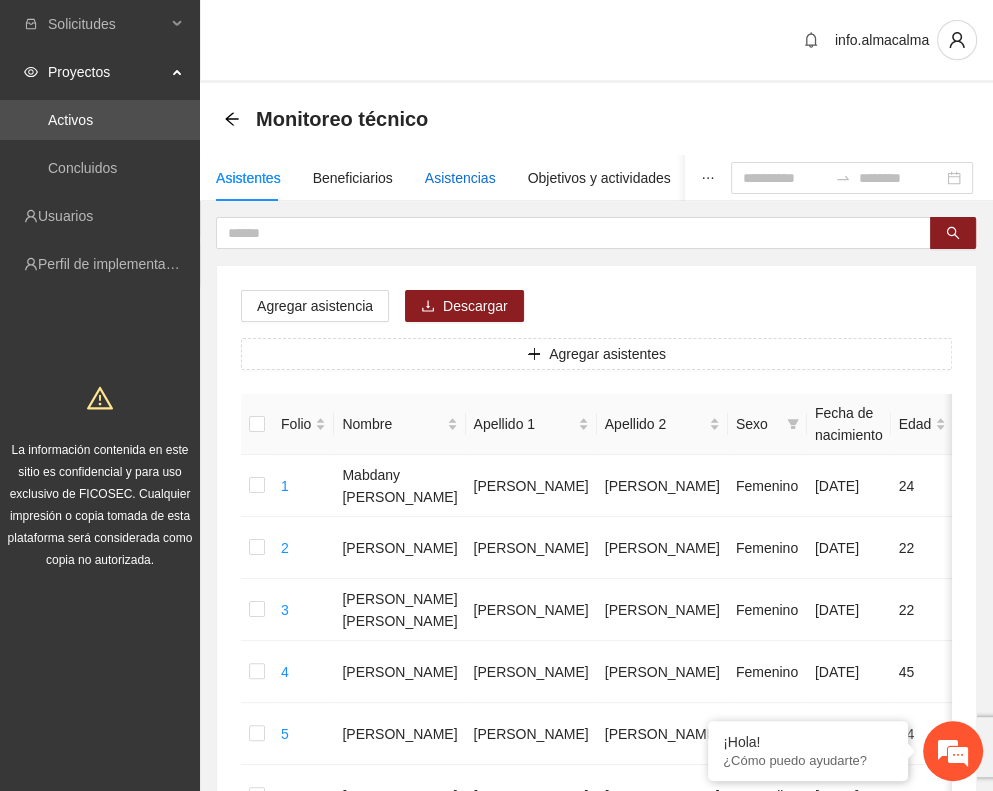 click on "Asistencias" at bounding box center (460, 178) 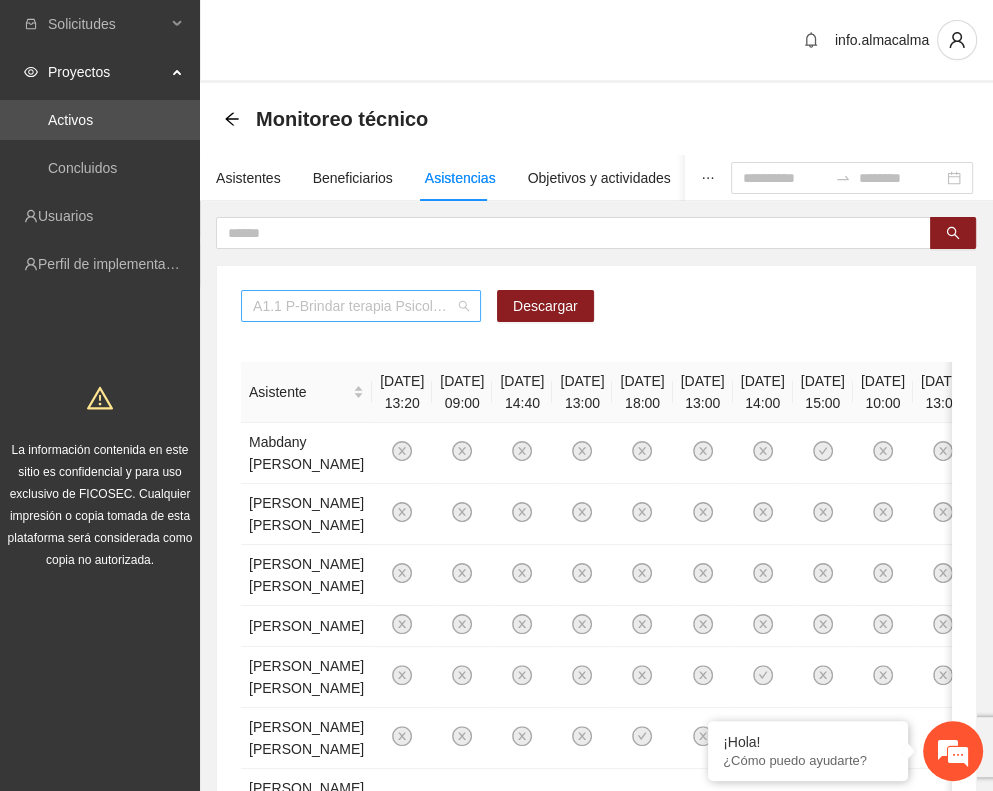 click on "A1.1 P-Brindar terapia Psicológica en Parral" at bounding box center (361, 306) 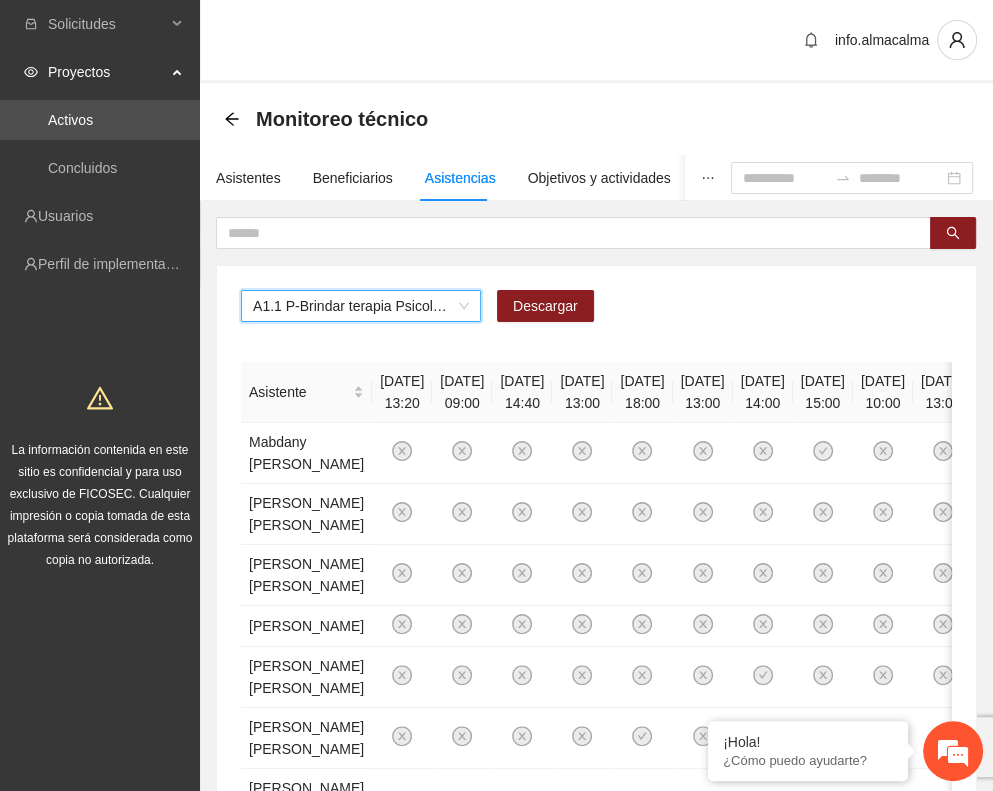 click on "A1.1 P-Brindar terapia Psicológica en Parral" at bounding box center (361, 306) 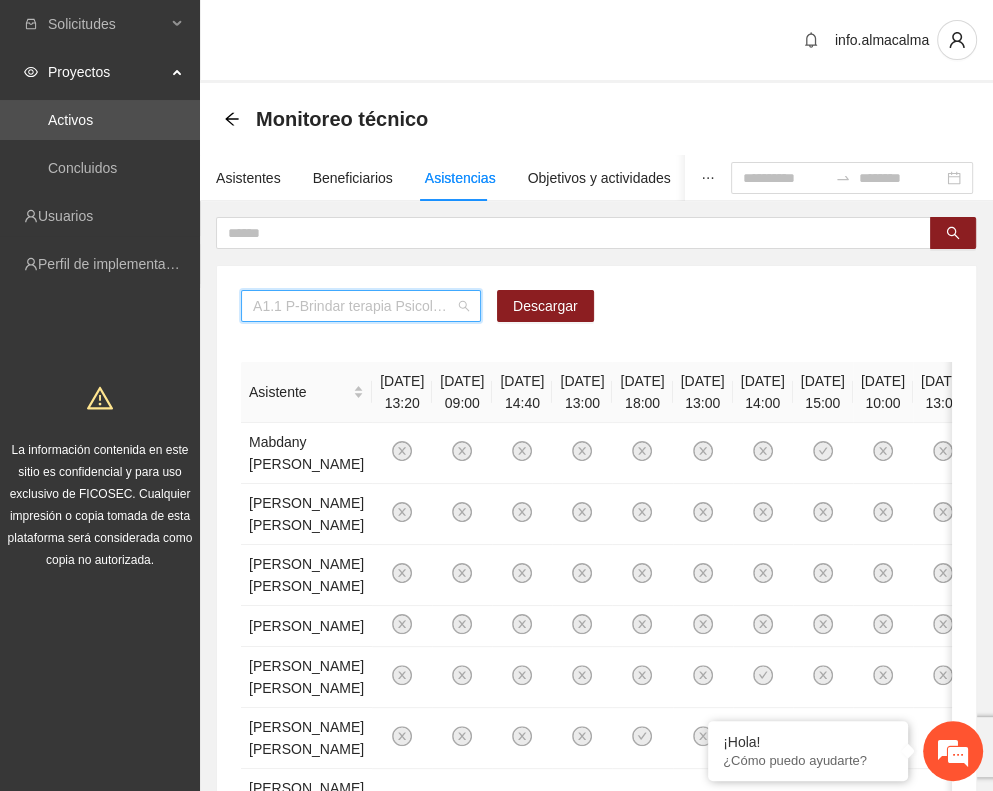 click on "A1.1 P-Brindar terapia Psicológica en Parral" at bounding box center [361, 306] 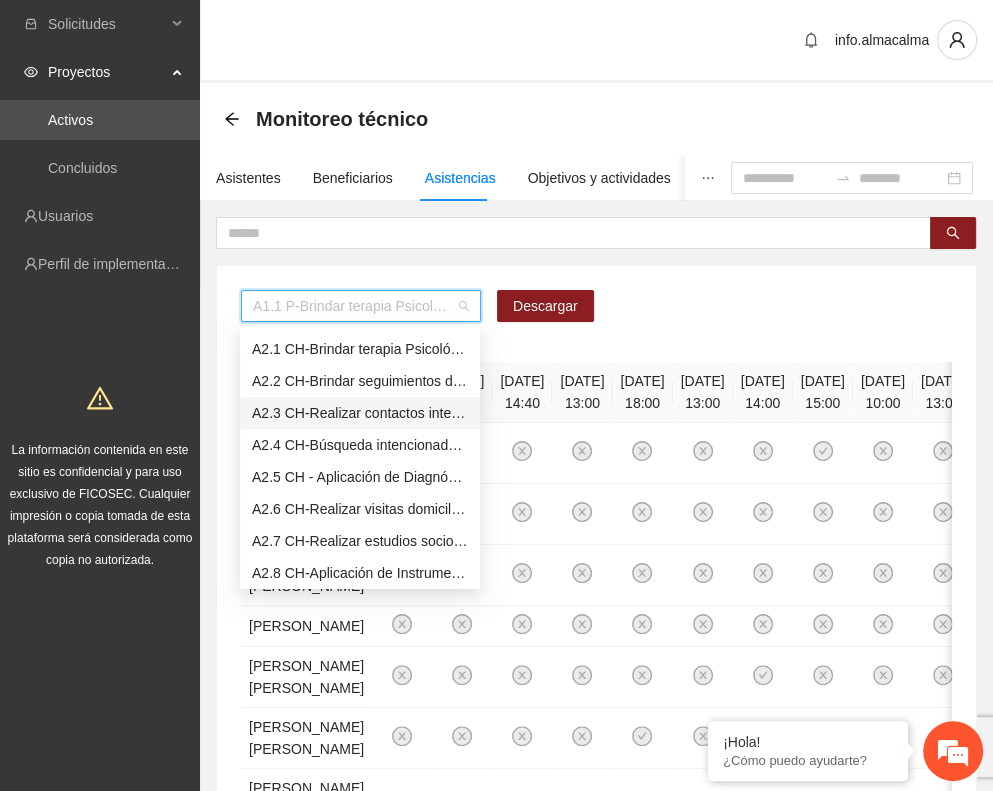 scroll, scrollTop: 288, scrollLeft: 0, axis: vertical 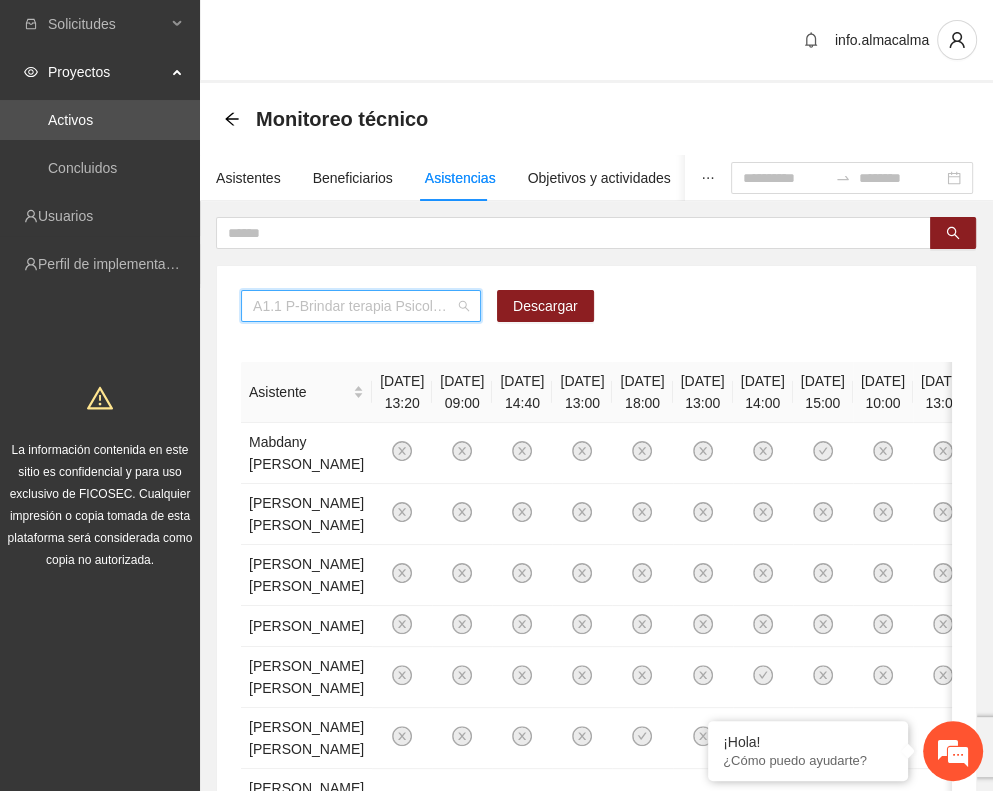 click on "A1.1 P-Brindar terapia Psicológica en Parral" at bounding box center [361, 306] 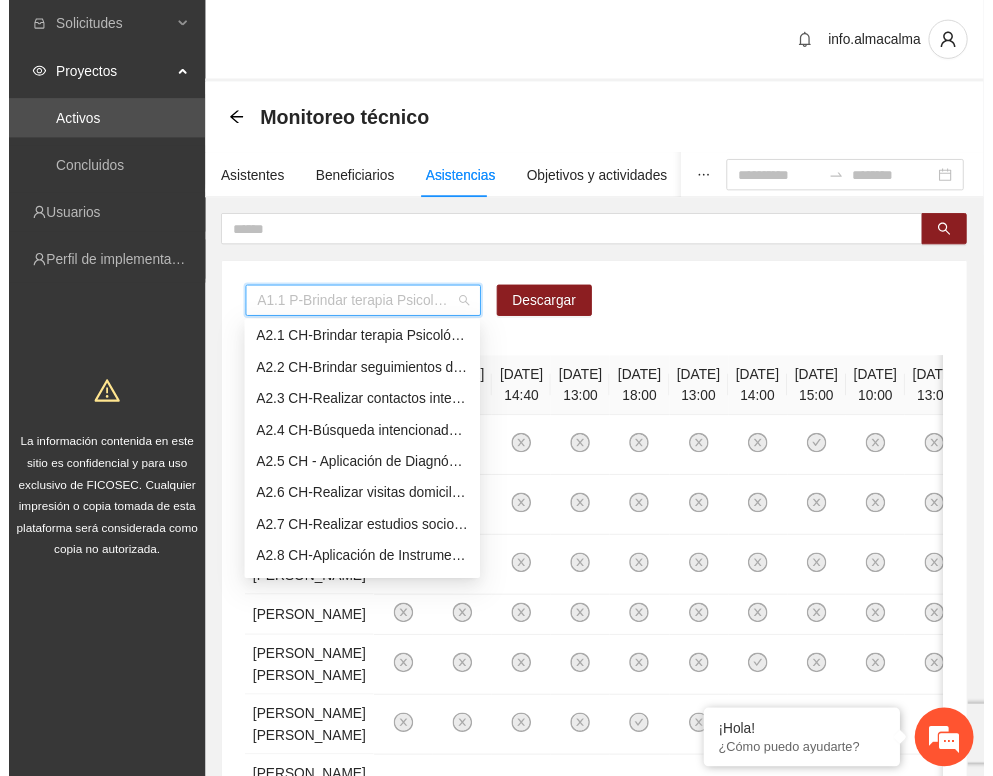 scroll, scrollTop: 311, scrollLeft: 0, axis: vertical 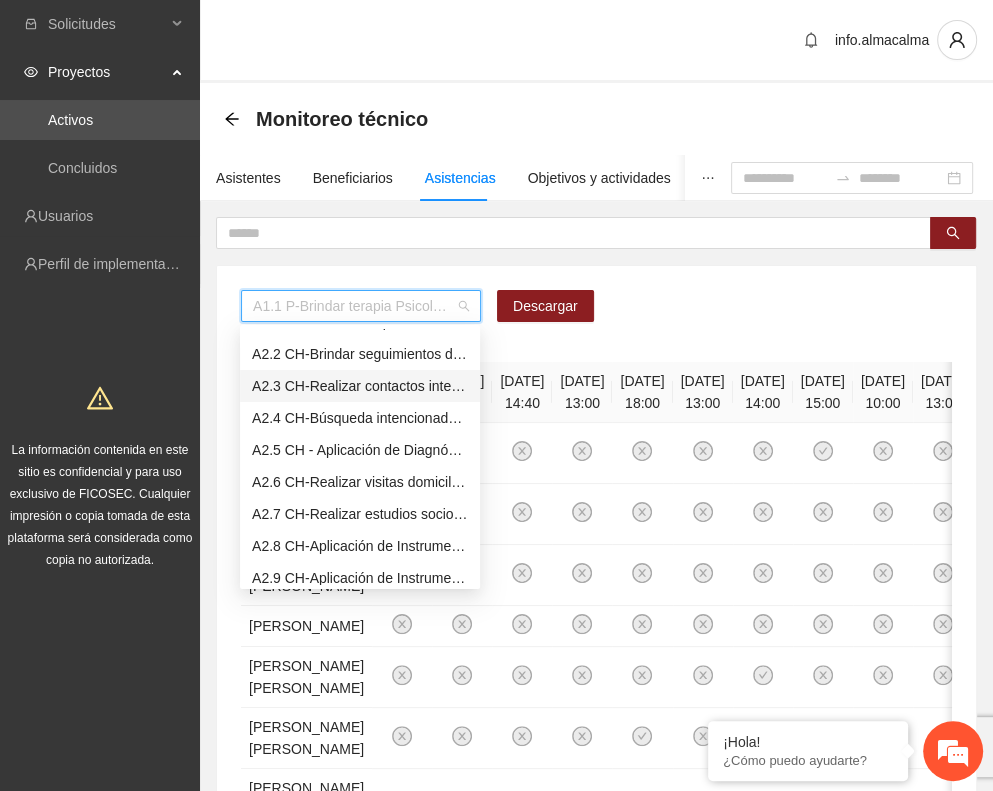 click on "A2.3 CH-Realizar contactos interinstitucionales en Chihuahua" at bounding box center (360, 386) 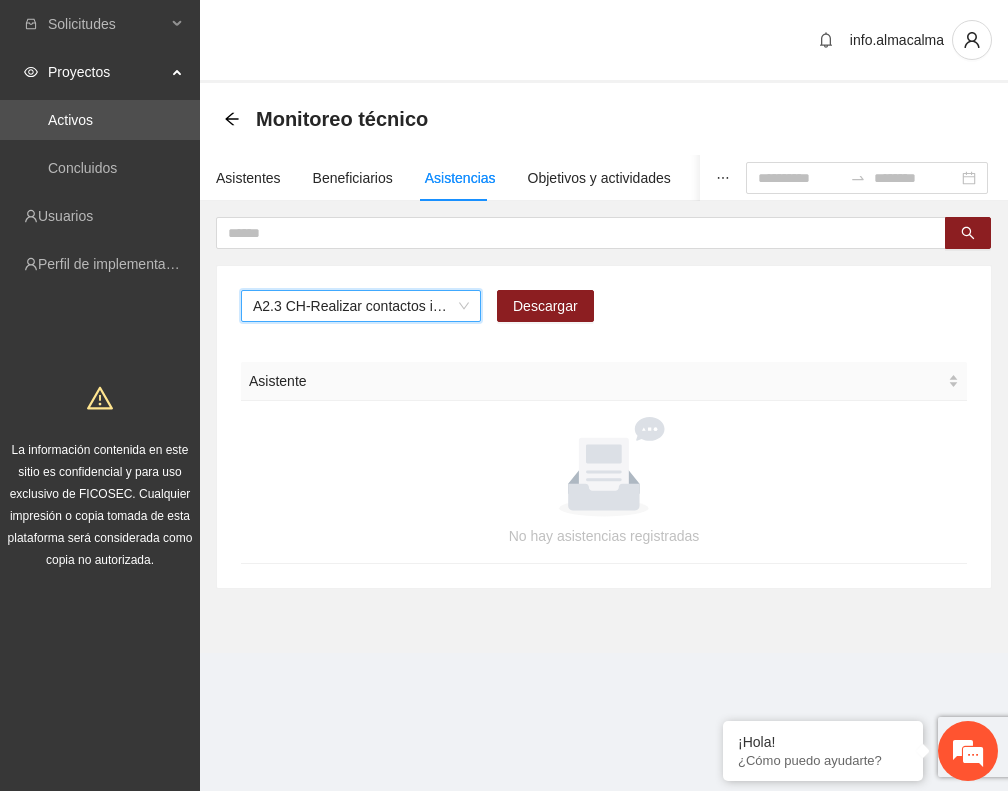 click on "A2.3 CH-Realizar contactos interinstitucionales en Chihuahua" at bounding box center [361, 306] 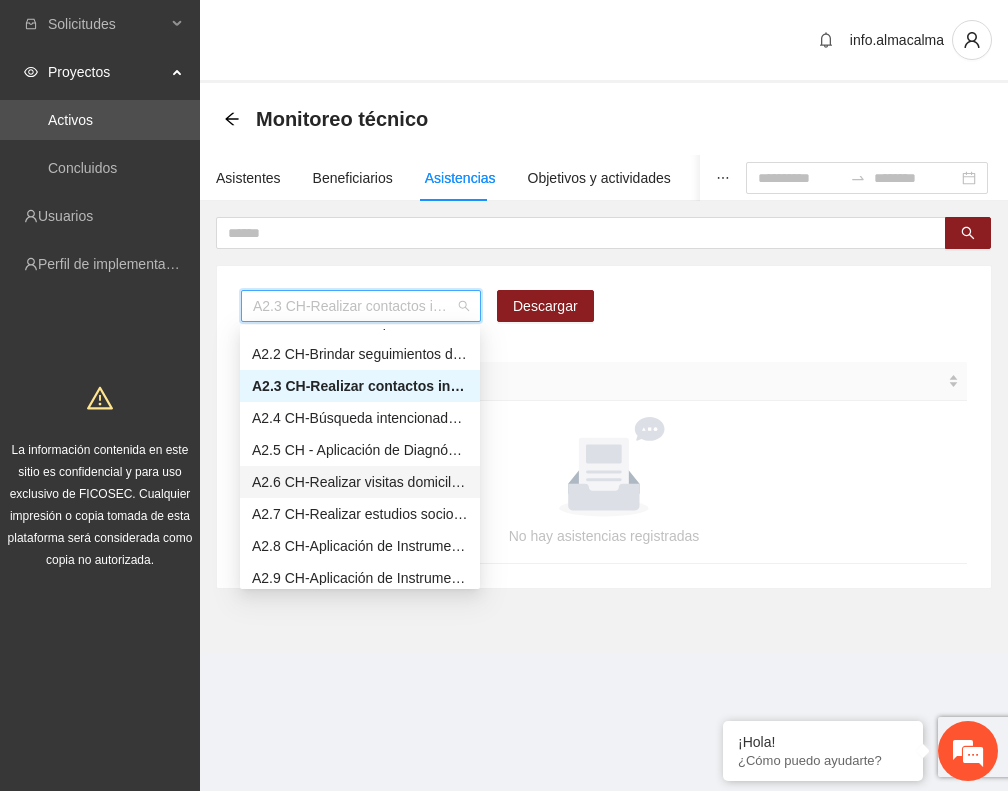 click on "A2.6  CH-Realizar visitas domiciliarias de Trabajo Social en Chihuahua" at bounding box center [360, 482] 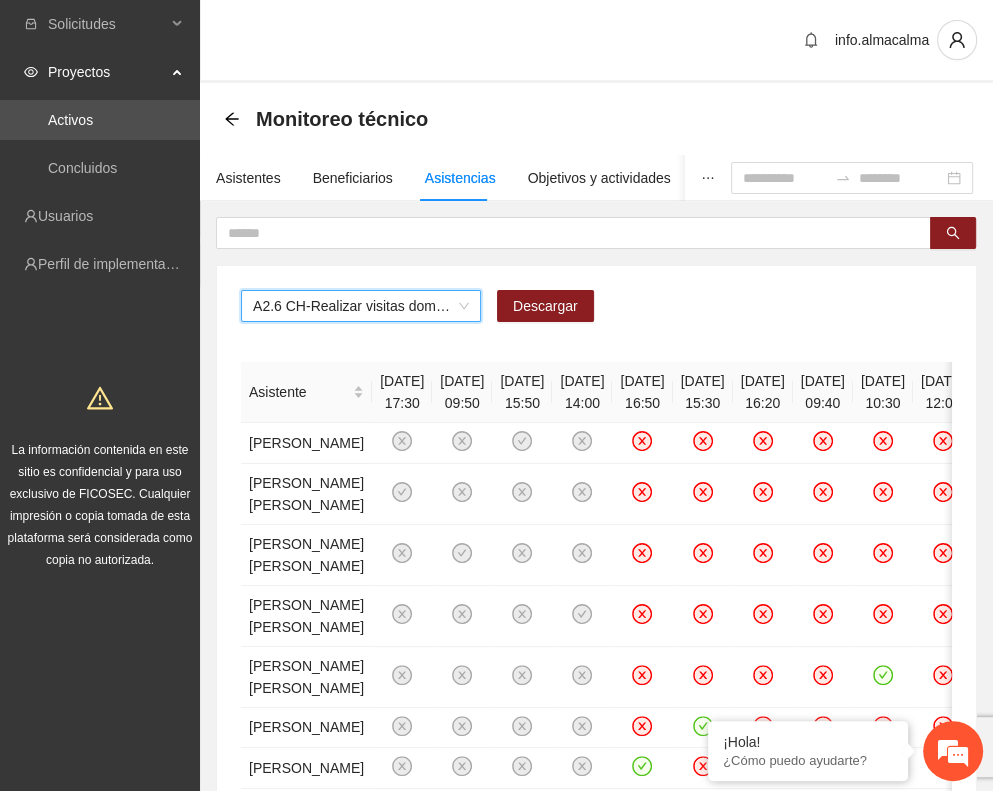 click on "A2.6  CH-Realizar visitas domiciliarias de Trabajo Social en Chihuahua" at bounding box center [361, 306] 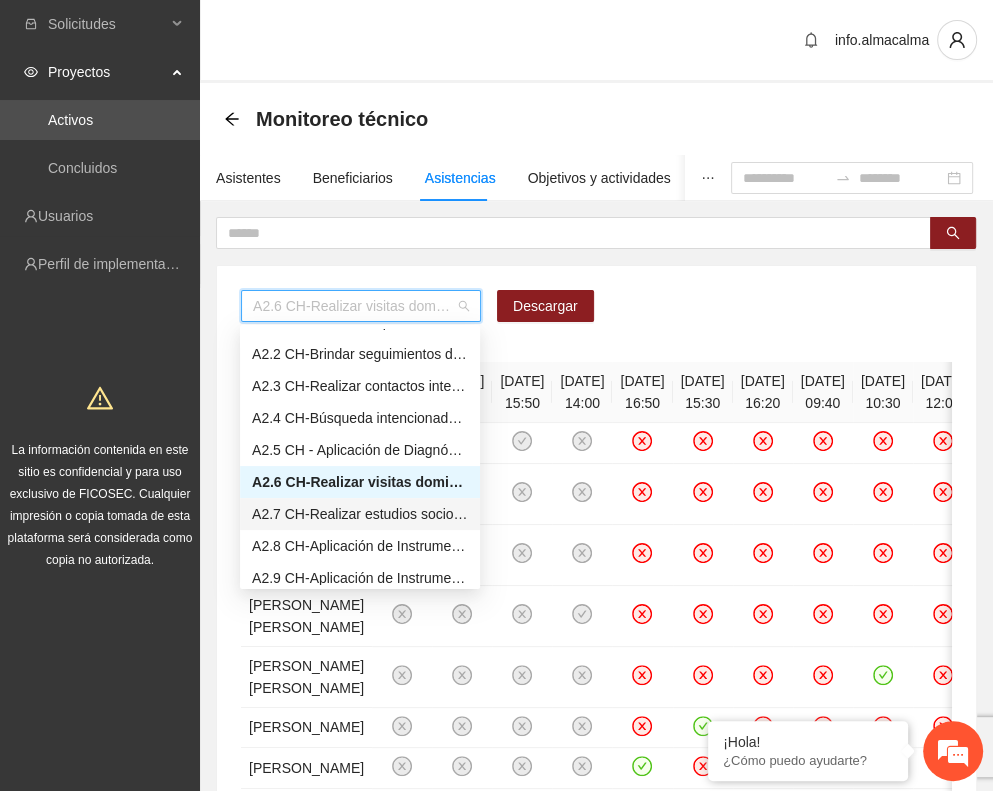click on "A2.7  CH-Realizar estudios socioeconómicos de Trabajo Social en Chihuahua" at bounding box center (360, 514) 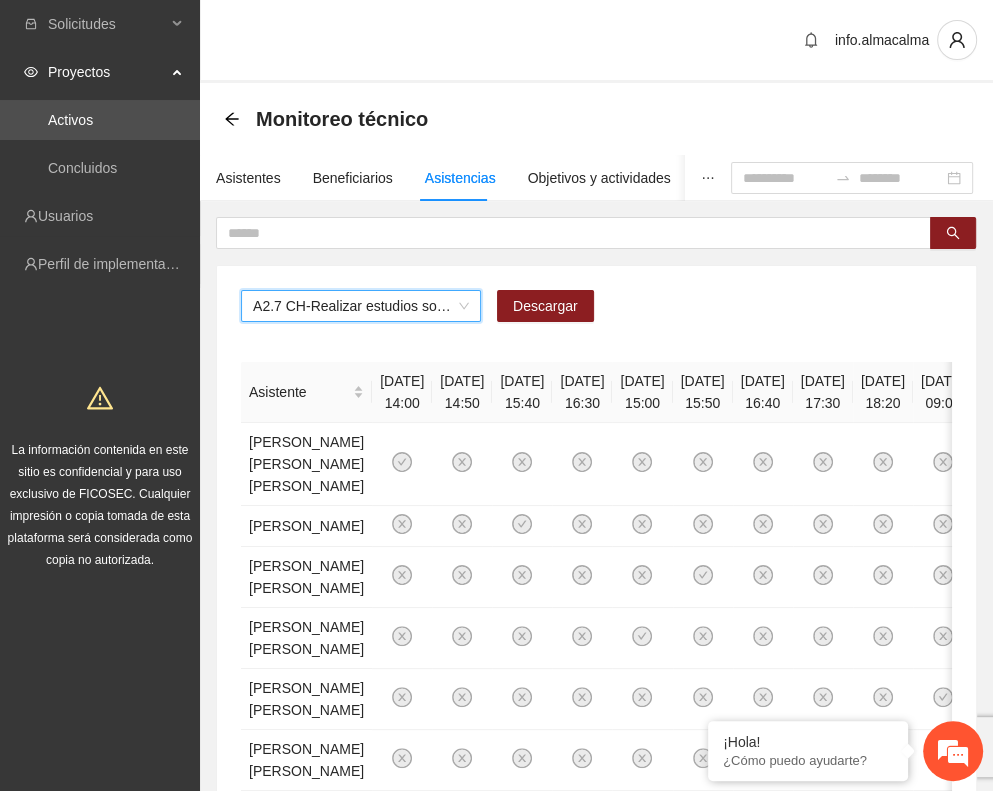 click on "A2.7  CH-Realizar estudios socioeconómicos de Trabajo Social en Chihuahua" at bounding box center (361, 306) 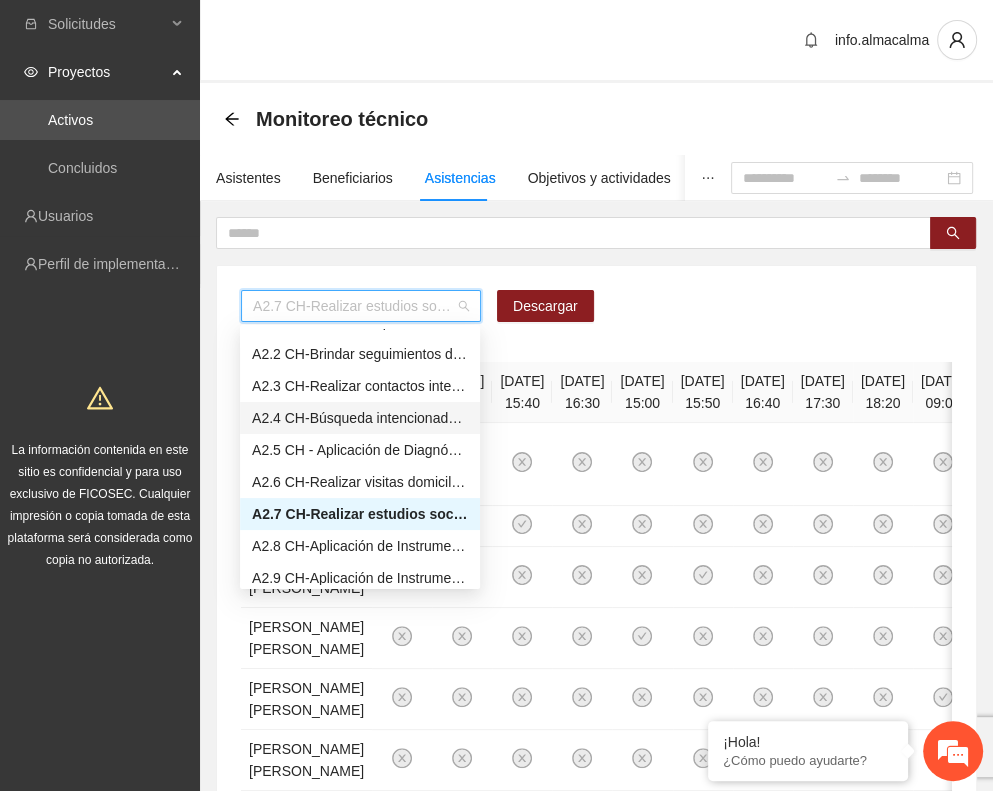 click on "A2.7  CH-Realizar estudios socioeconómicos de Trabajo Social en Chihuahua Descargar" at bounding box center [596, 314] 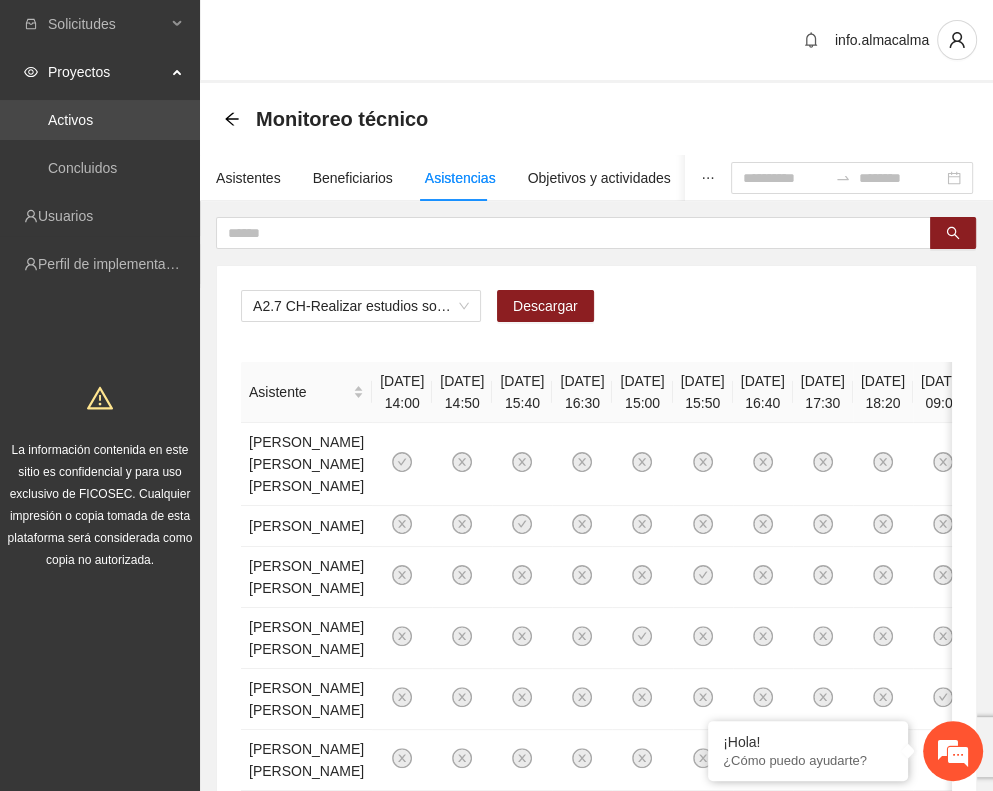 click on "Activos" at bounding box center [70, 120] 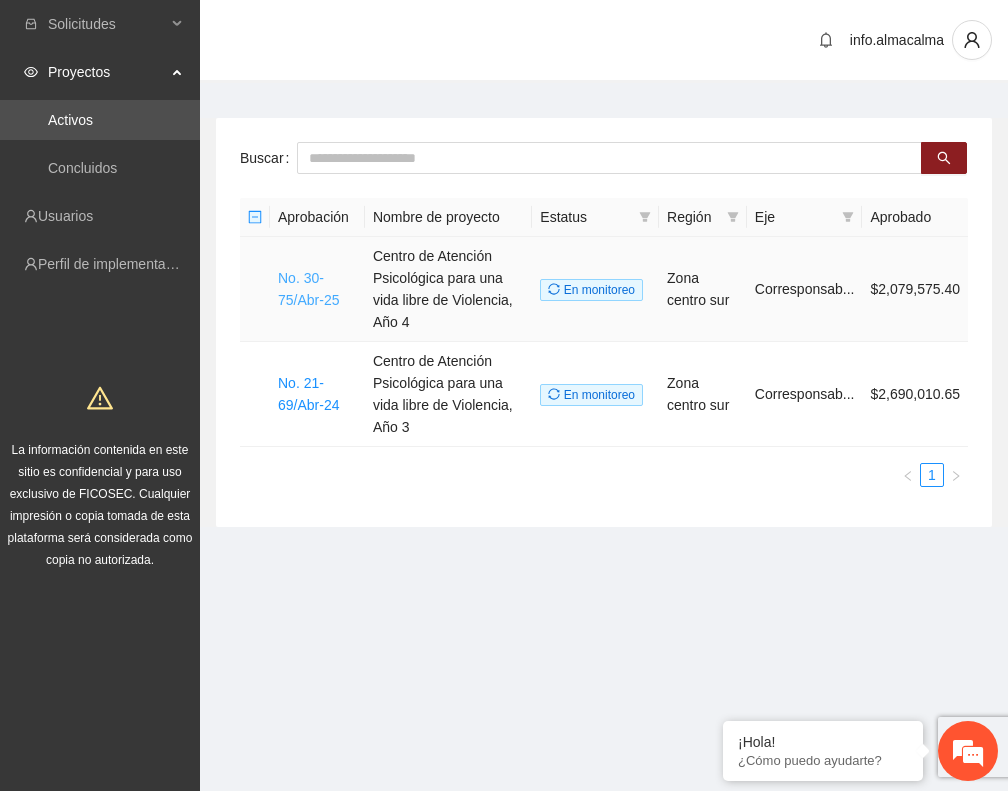 click on "No. 30-75/Abr-25" at bounding box center (308, 289) 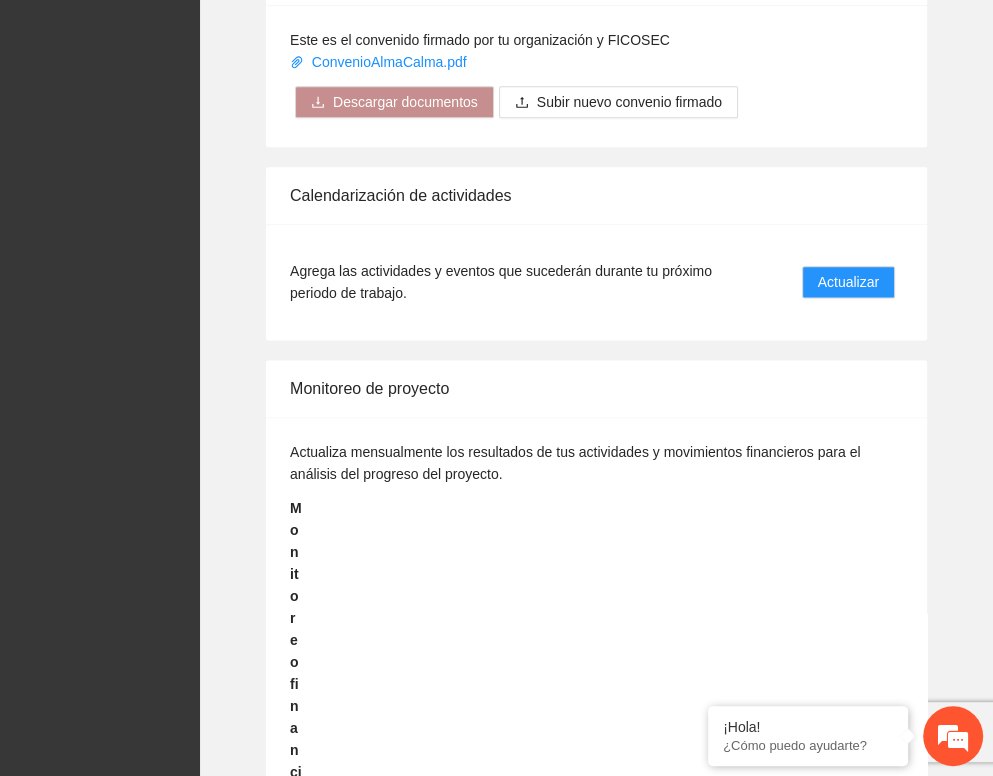 scroll, scrollTop: 1603, scrollLeft: 0, axis: vertical 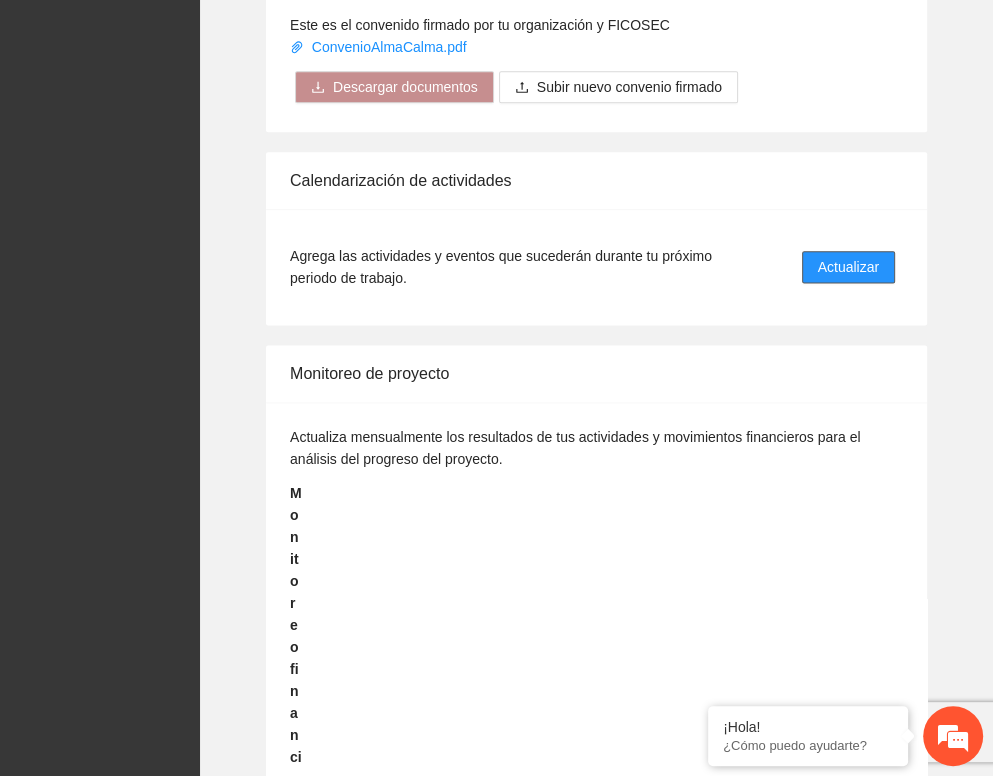 click on "Actualizar" at bounding box center (848, 267) 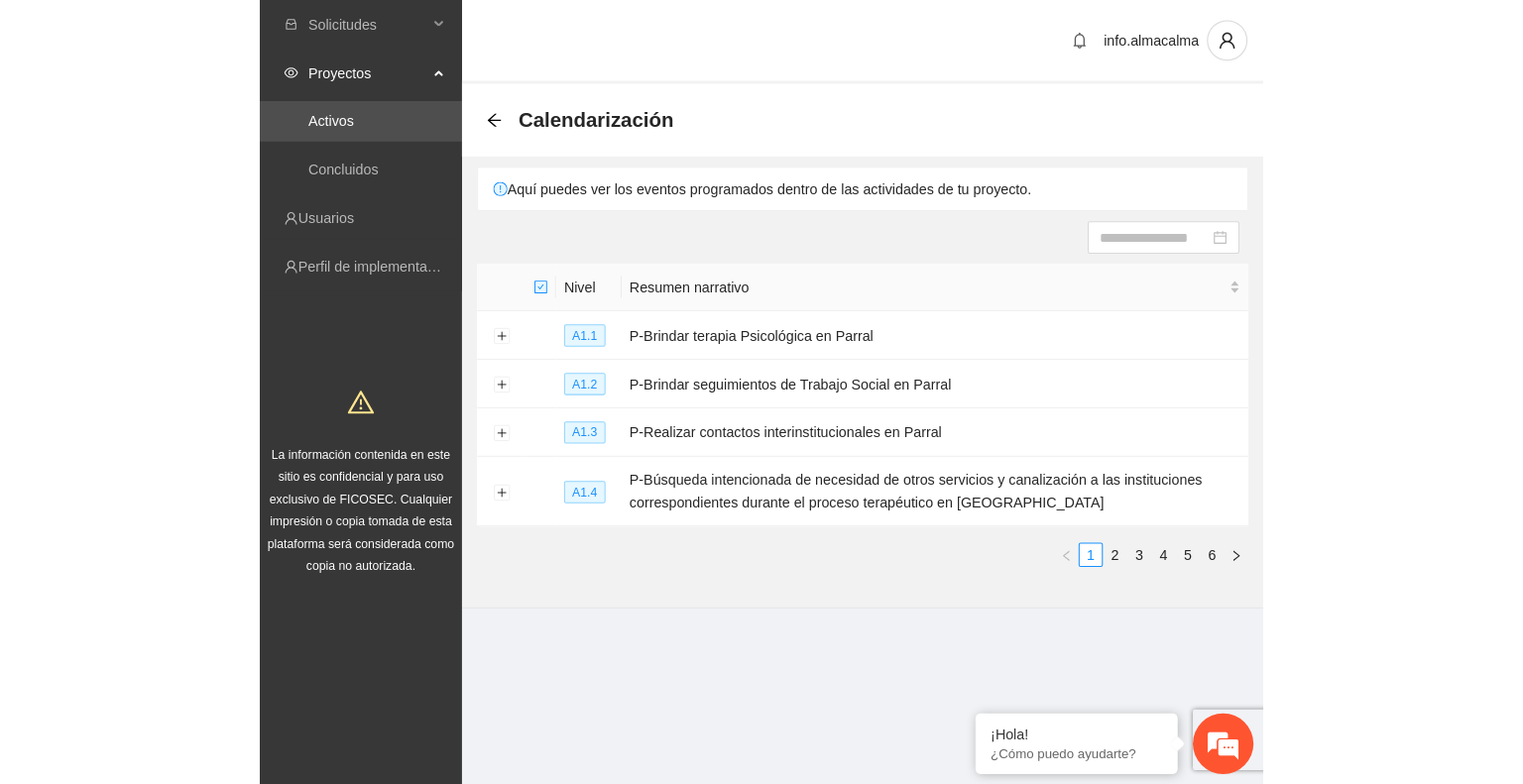 scroll, scrollTop: 0, scrollLeft: 0, axis: both 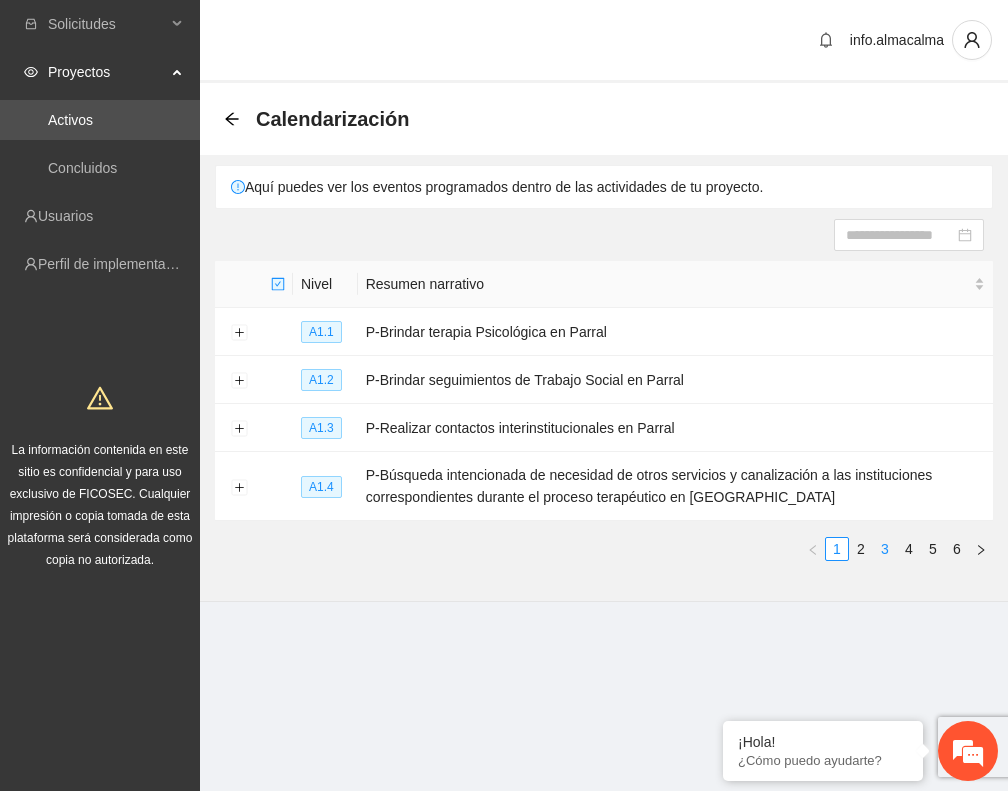 click on "3" at bounding box center (885, 549) 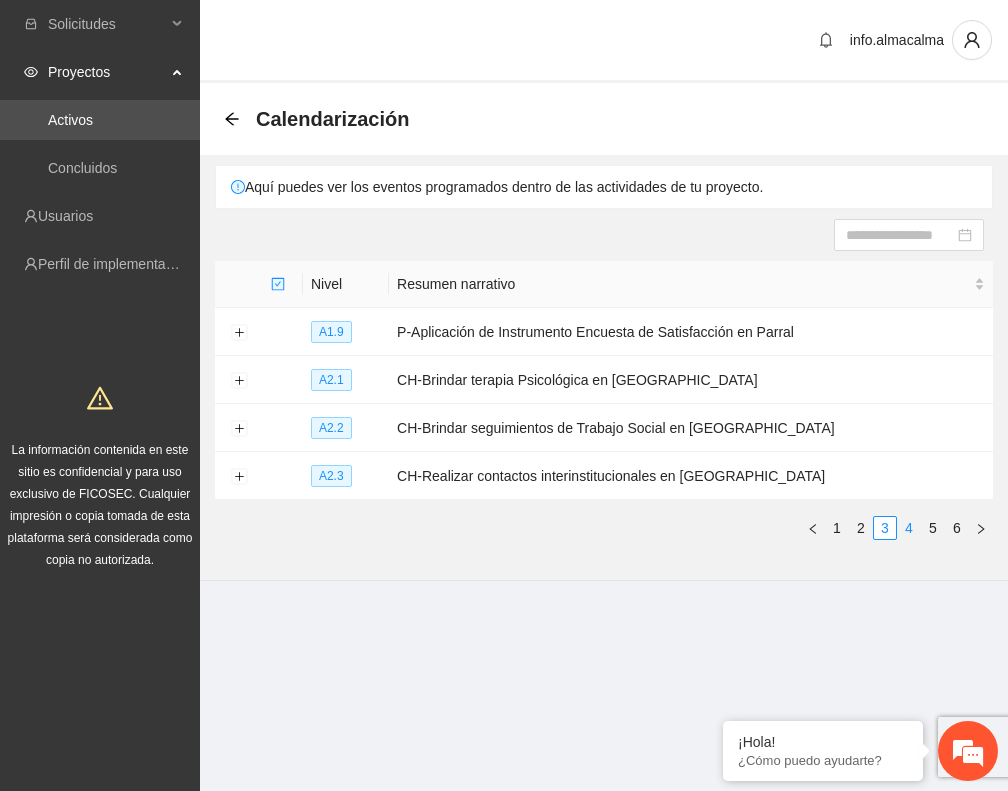 click on "4" at bounding box center (909, 528) 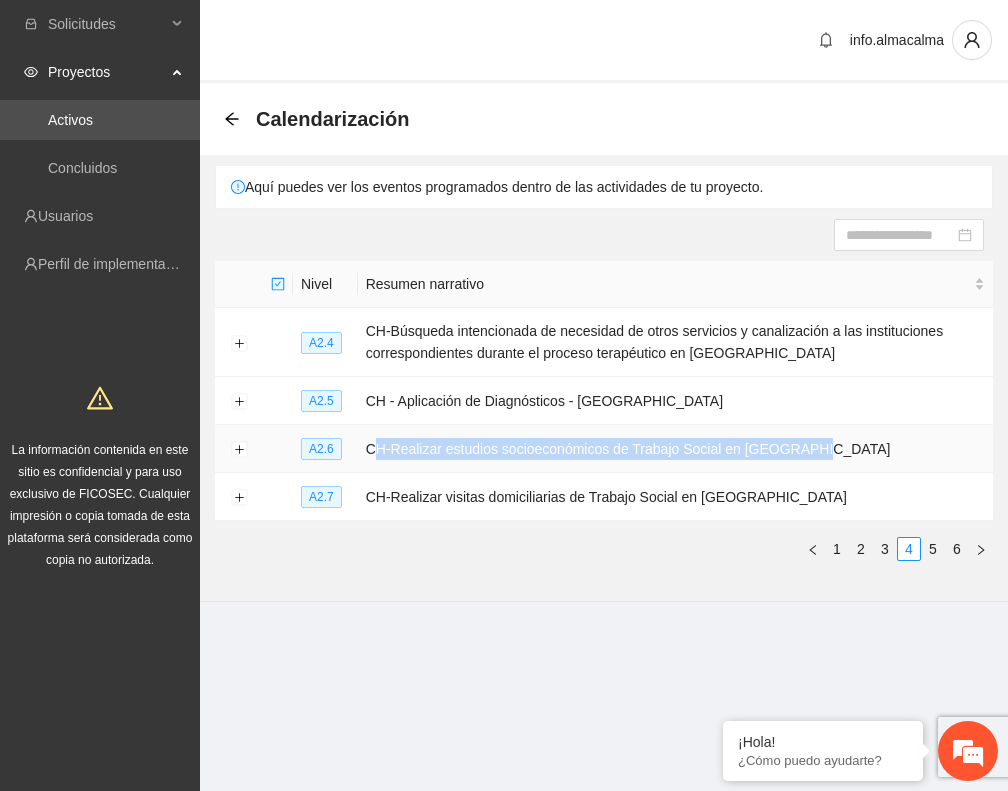 drag, startPoint x: 366, startPoint y: 448, endPoint x: 827, endPoint y: 443, distance: 461.0271 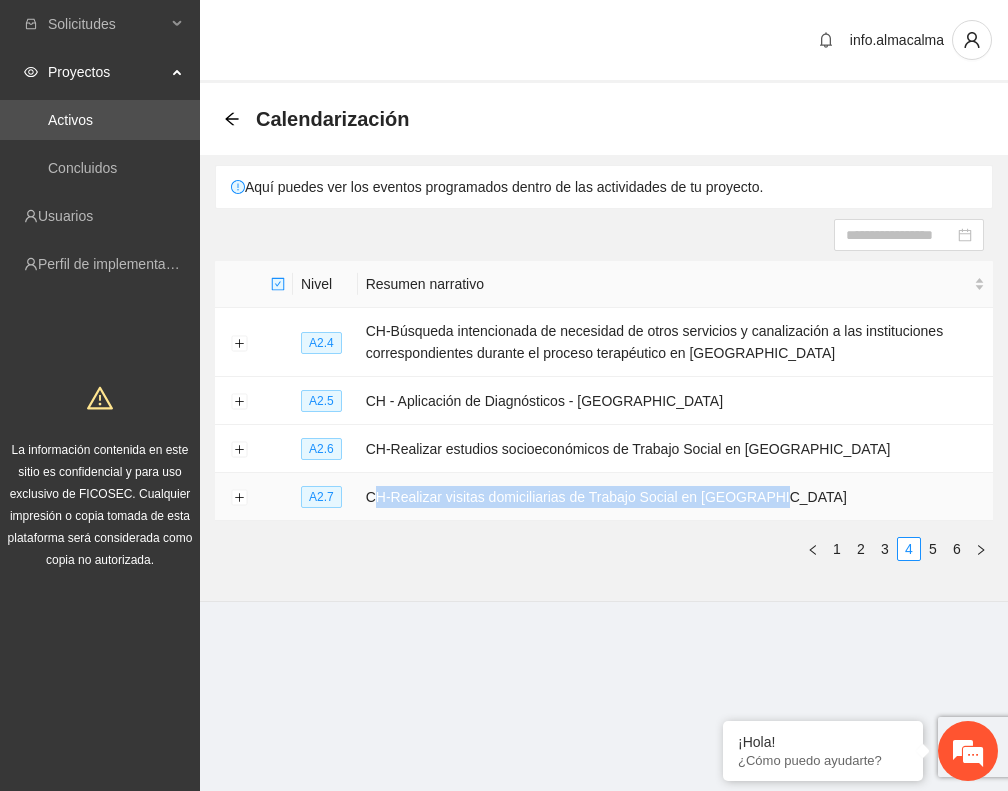 drag, startPoint x: 365, startPoint y: 502, endPoint x: 791, endPoint y: 511, distance: 426.09506 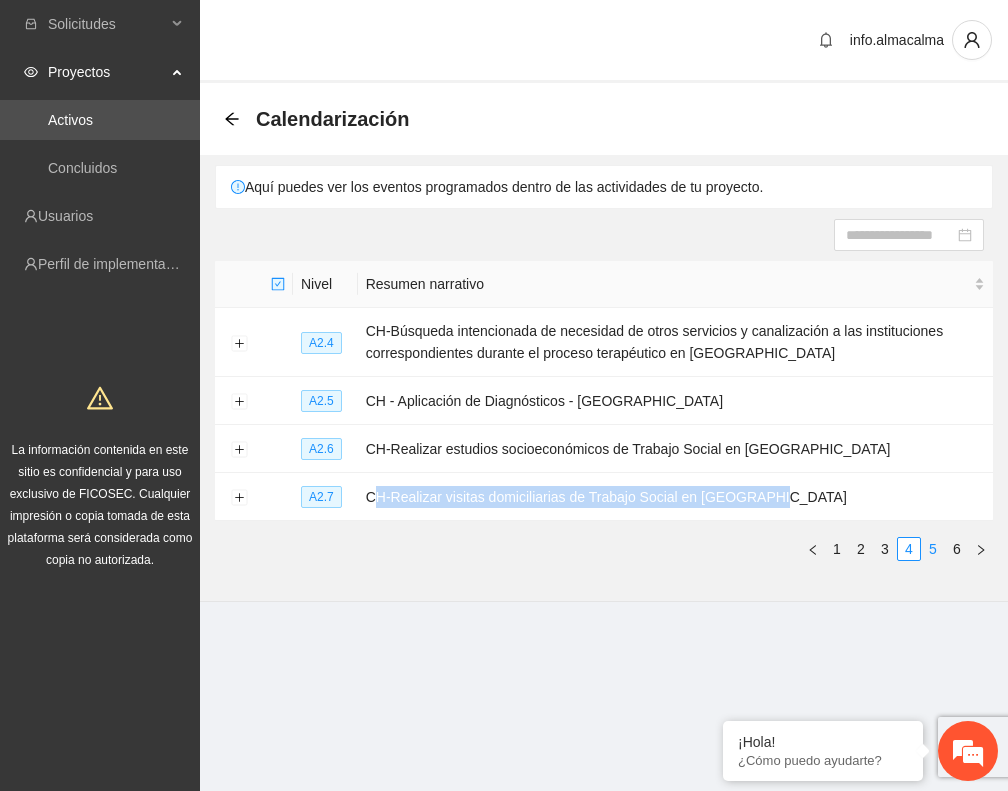 click on "5" at bounding box center [933, 549] 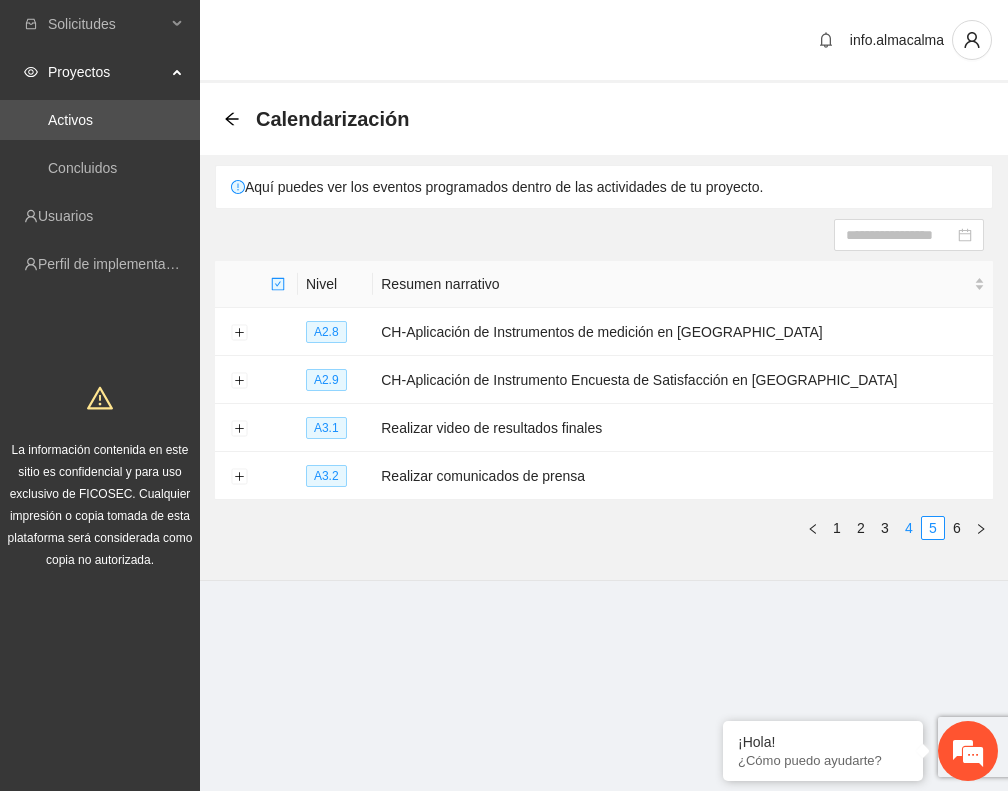 click on "4" at bounding box center [909, 528] 